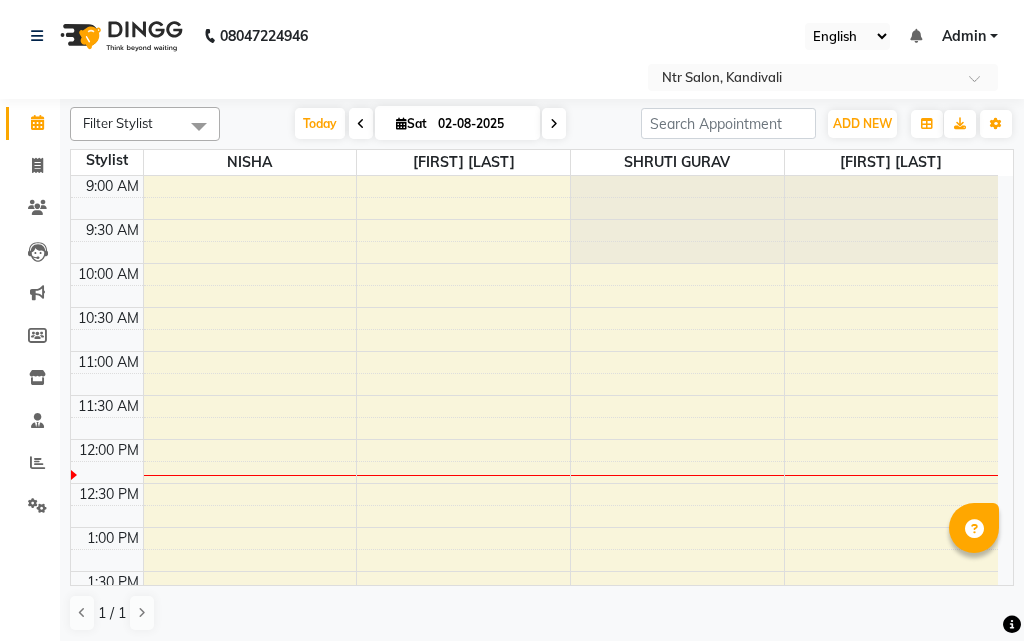 scroll, scrollTop: 0, scrollLeft: 0, axis: both 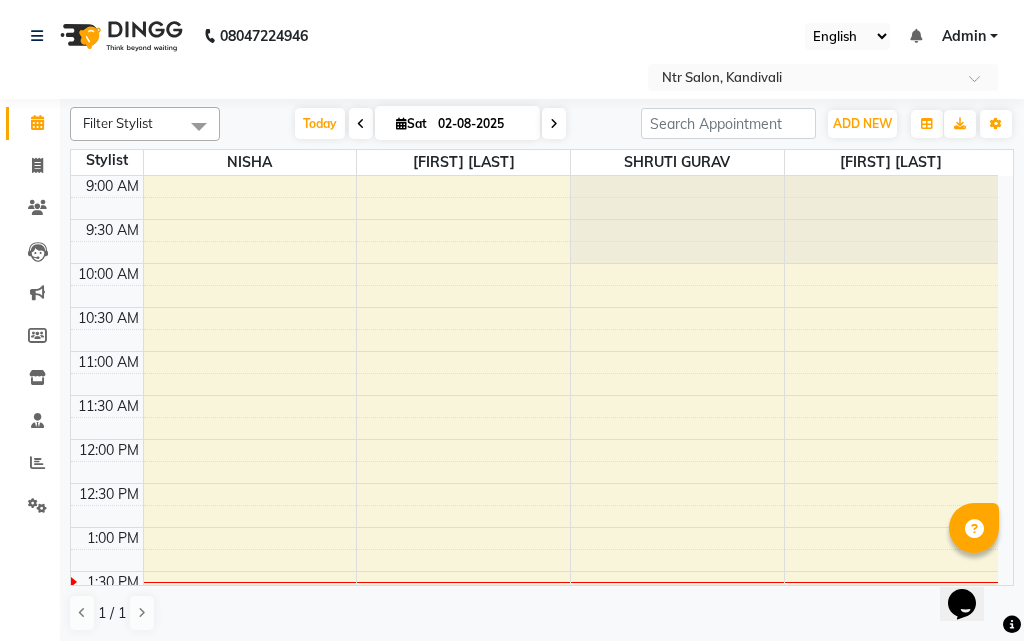 click at bounding box center [361, 124] 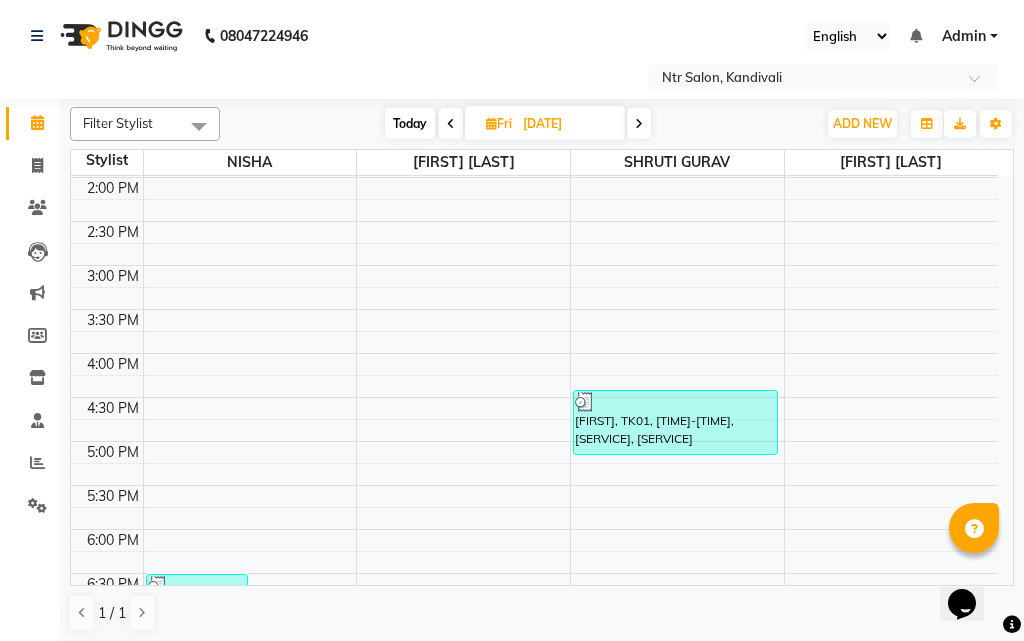 scroll, scrollTop: 646, scrollLeft: 0, axis: vertical 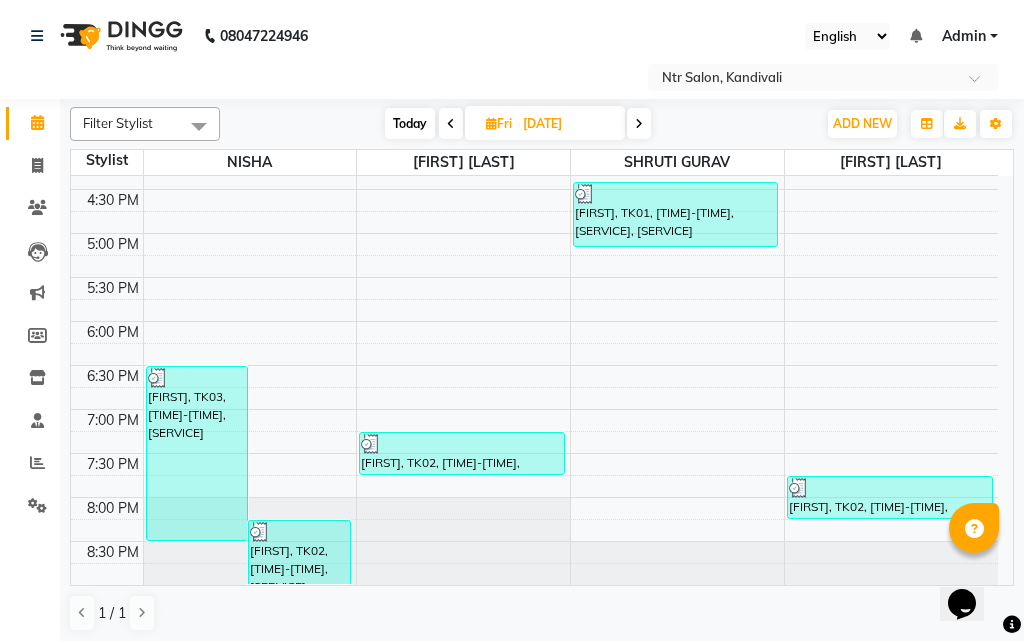 click at bounding box center [639, 123] 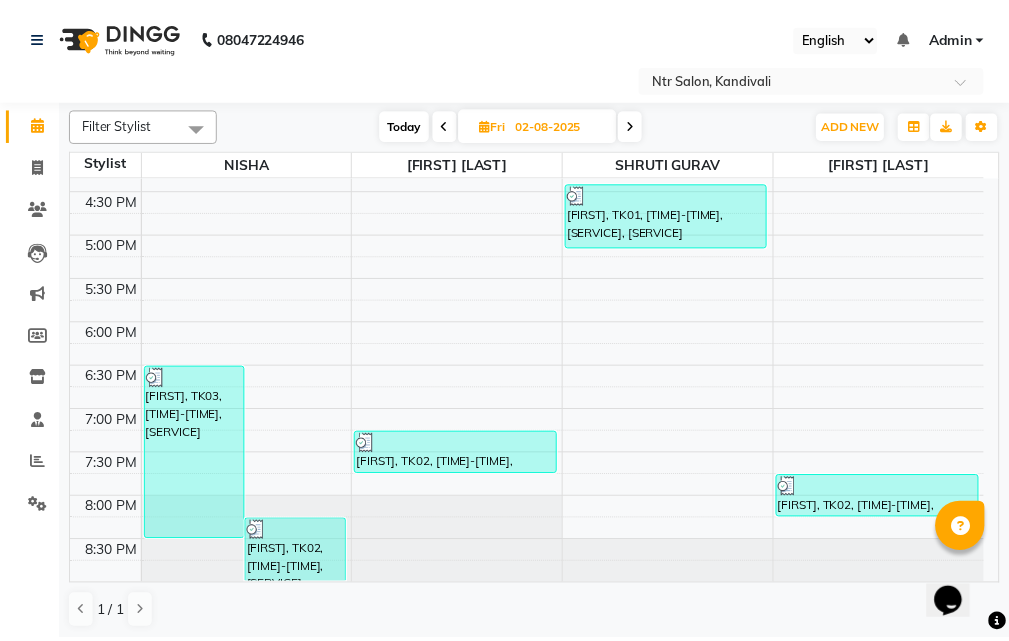 scroll, scrollTop: 353, scrollLeft: 0, axis: vertical 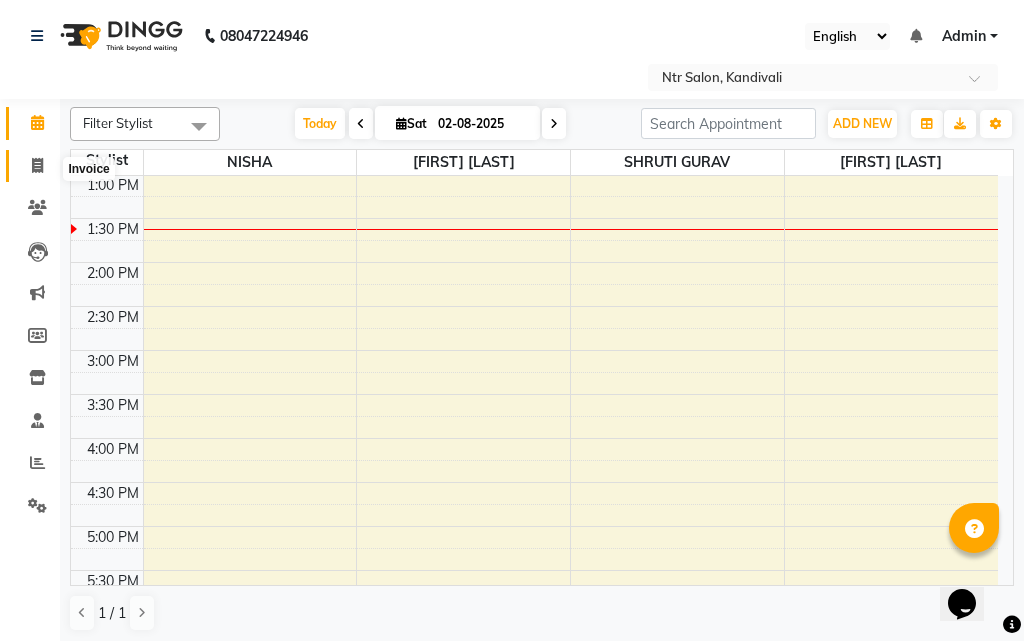 click 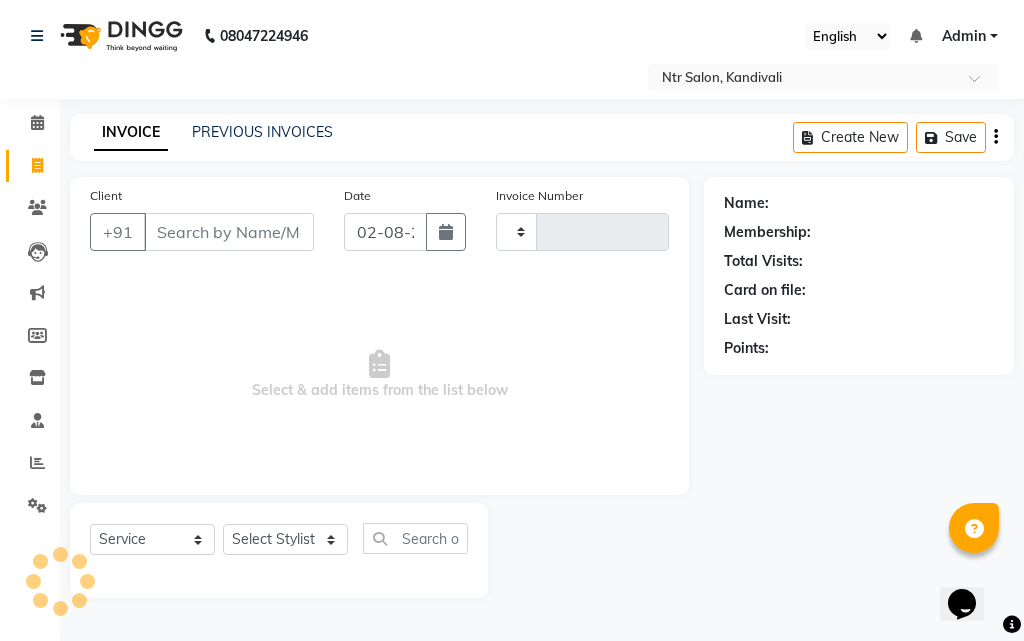 type on "0279" 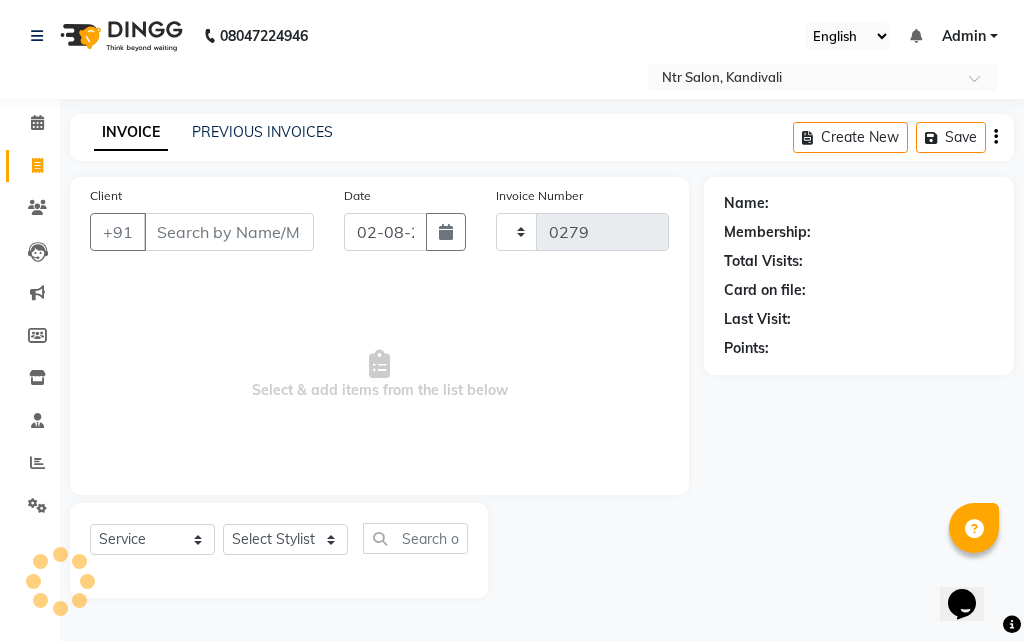 select on "5173" 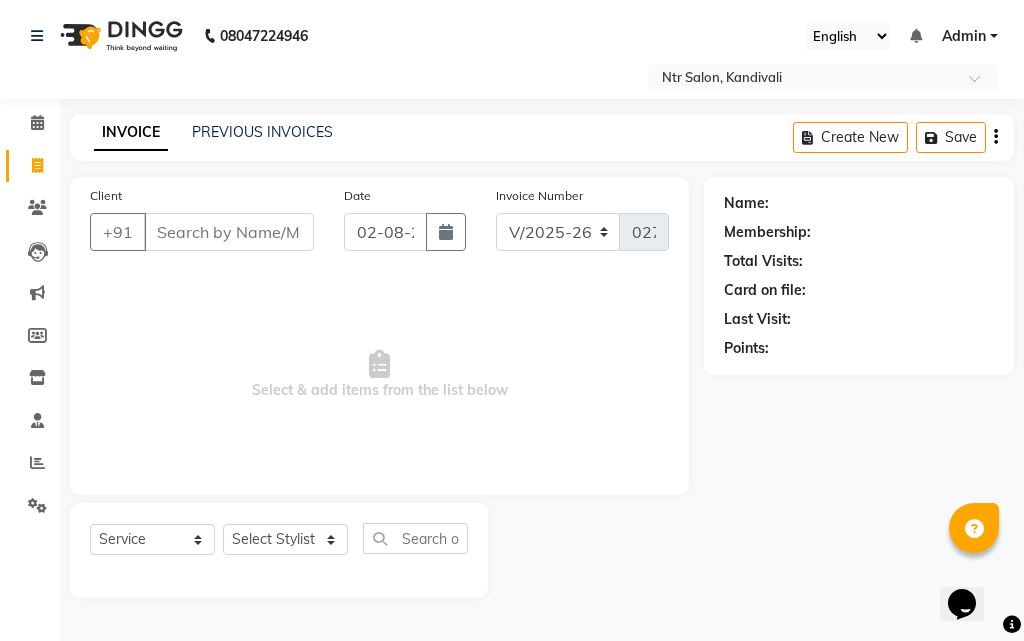 click on "Client +91" 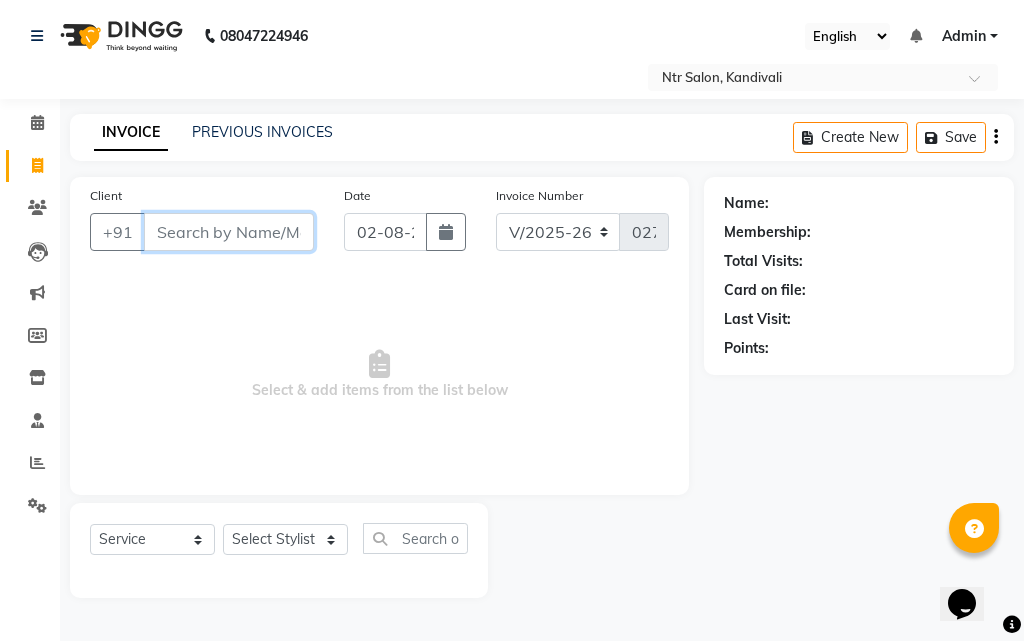 click on "Client" at bounding box center [229, 232] 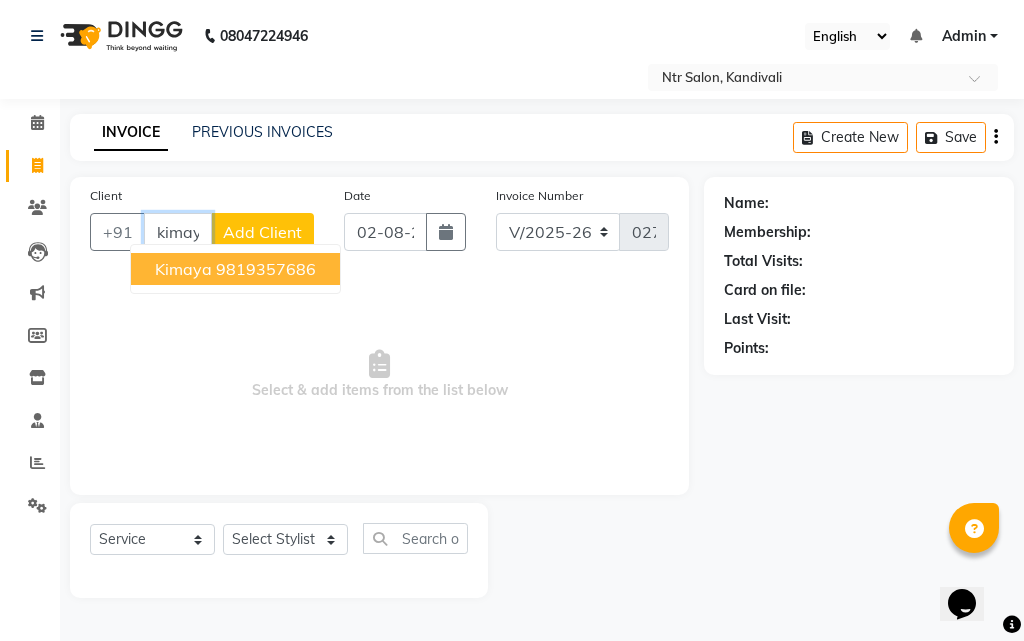 click on "9819357686" at bounding box center (266, 269) 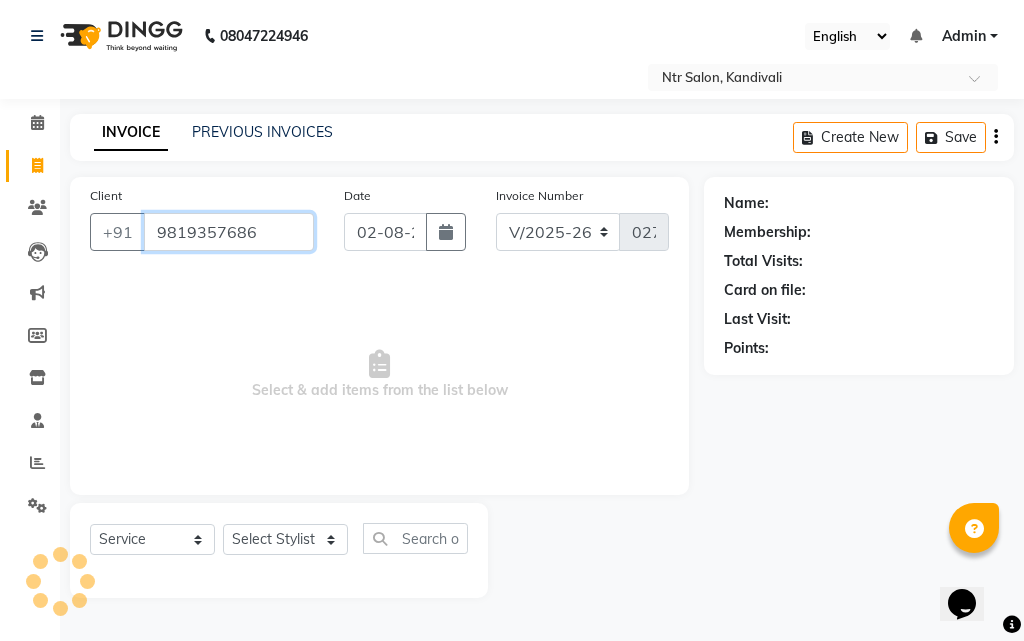type on "9819357686" 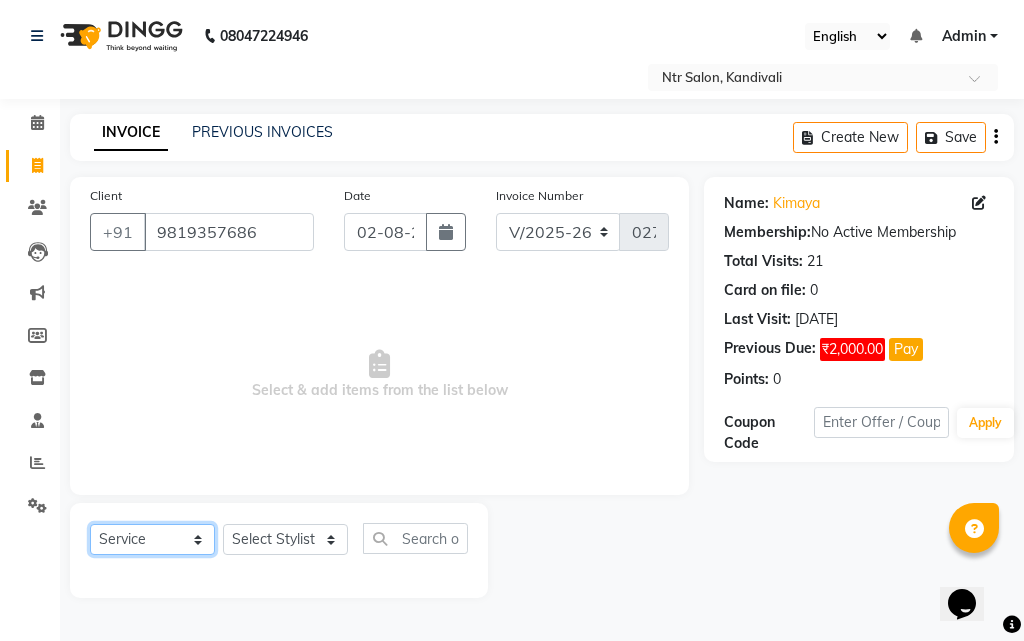click on "Select  Service  Product  Membership  Package Voucher Prepaid Gift Card" 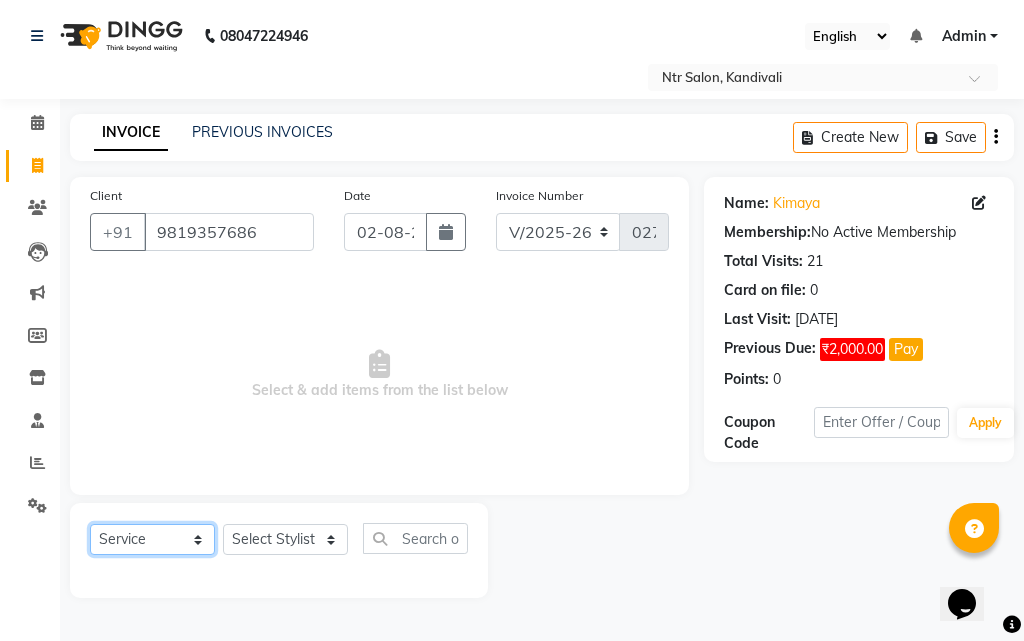 click on "Select  Service  Product  Membership  Package Voucher Prepaid Gift Card" 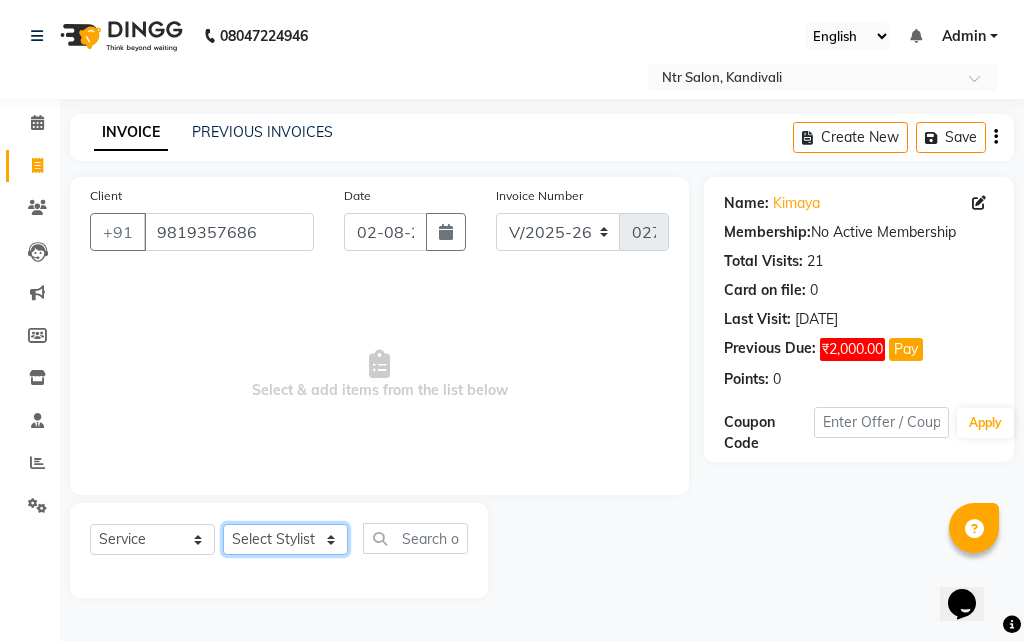 click on "Select Stylist [LAST] [LAST] [FIRST] [LAST]" 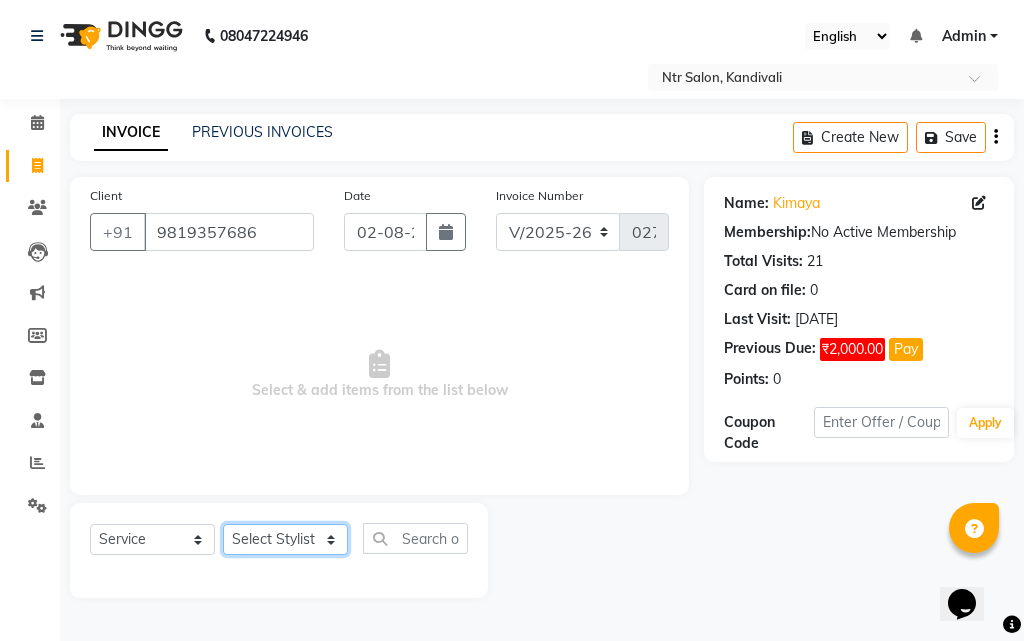 select on "35511" 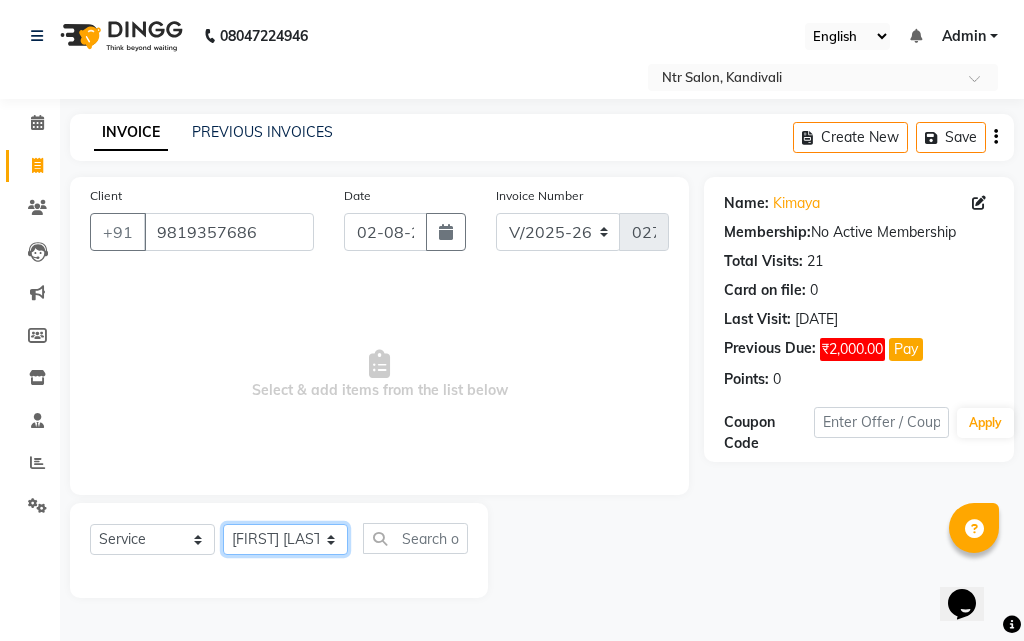 click on "Select Stylist [LAST] [LAST] [FIRST] [LAST]" 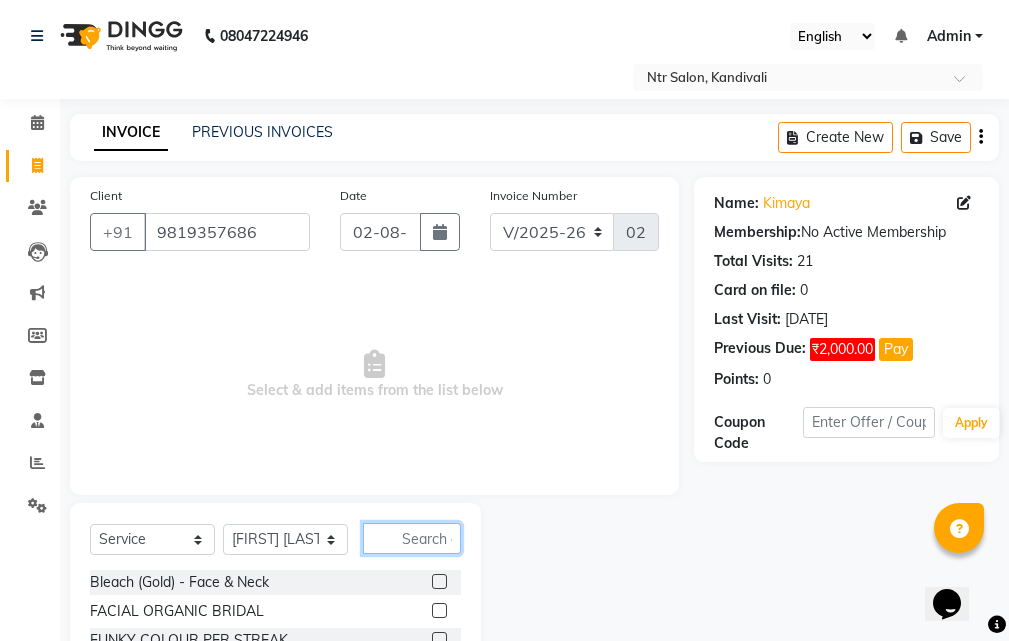 click 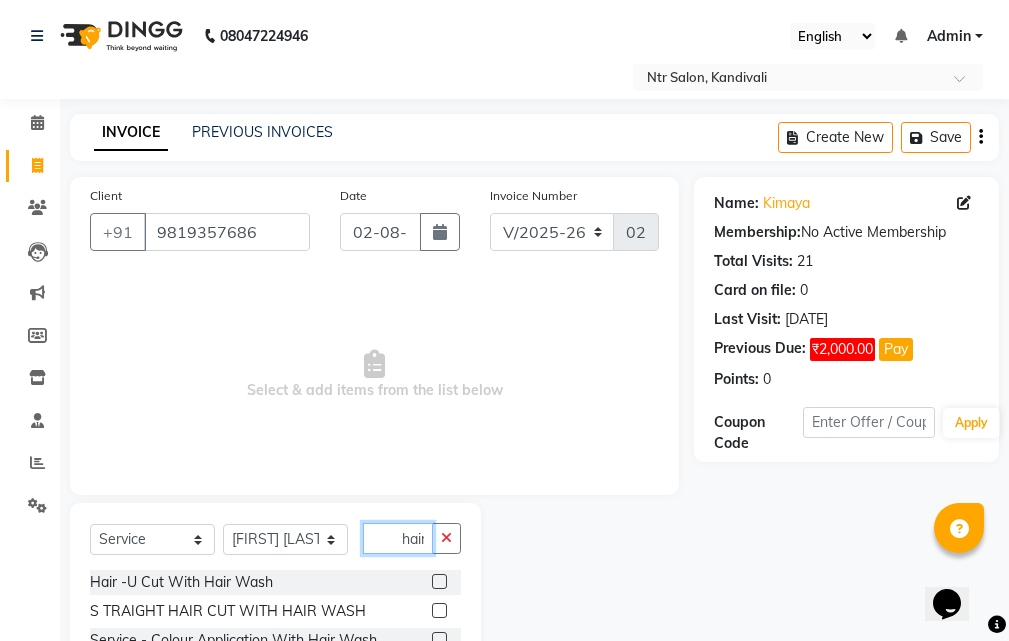 type on "hair wash" 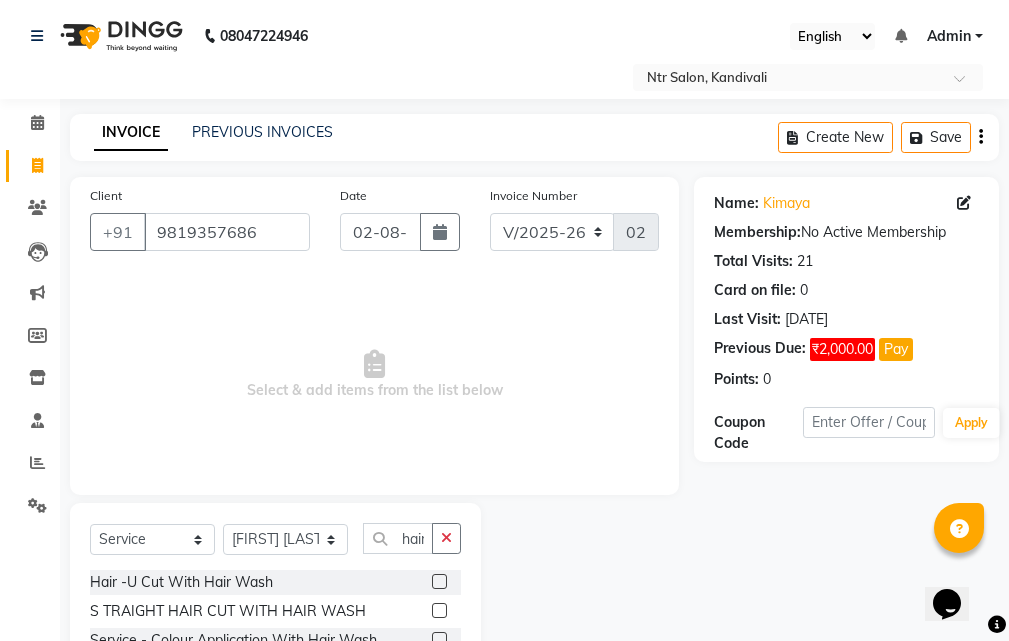 click 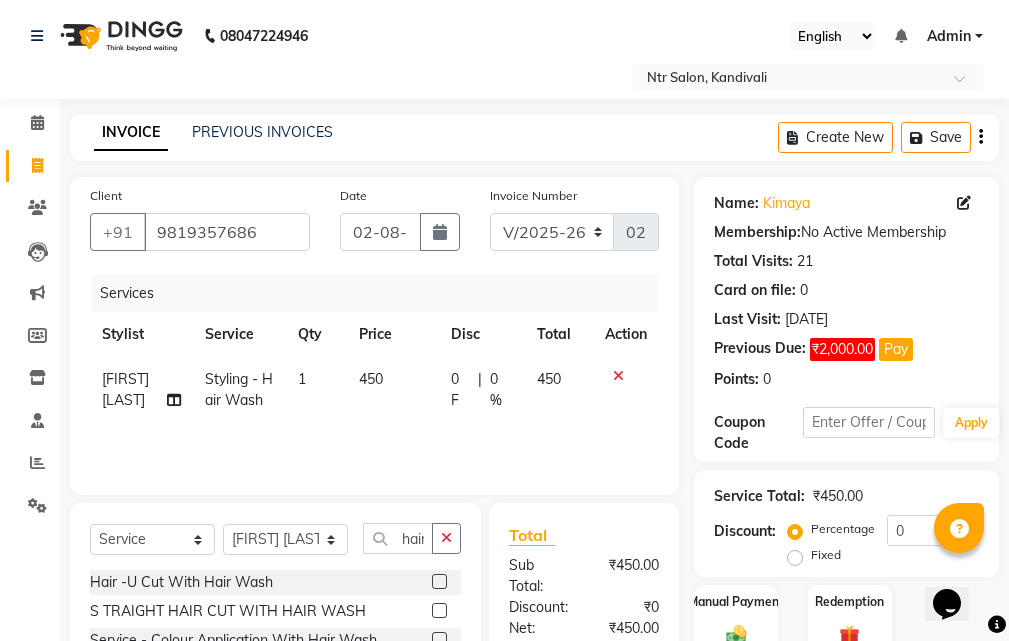checkbox on "false" 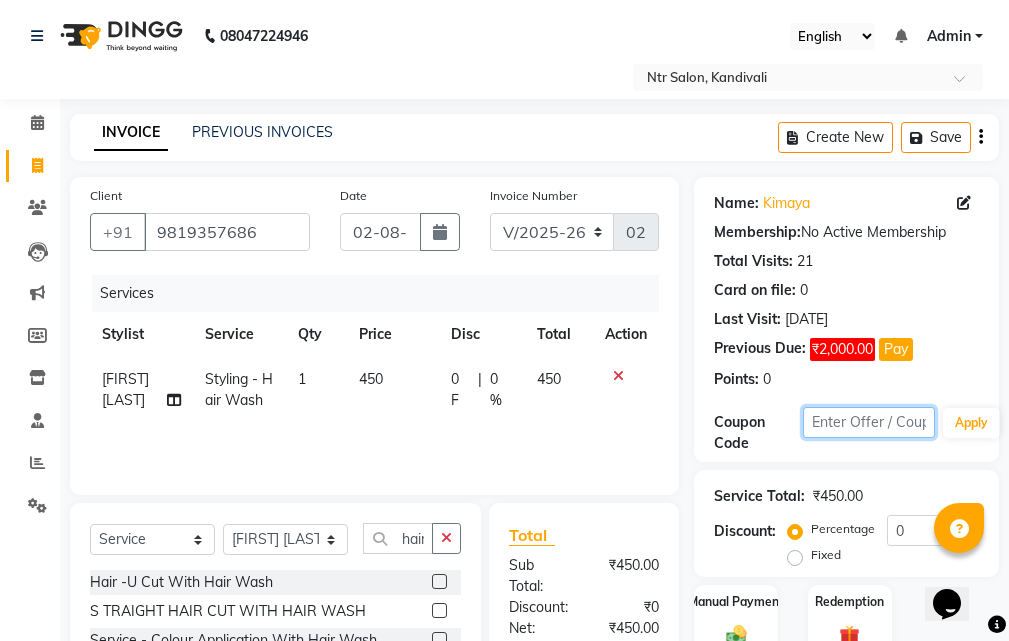 click 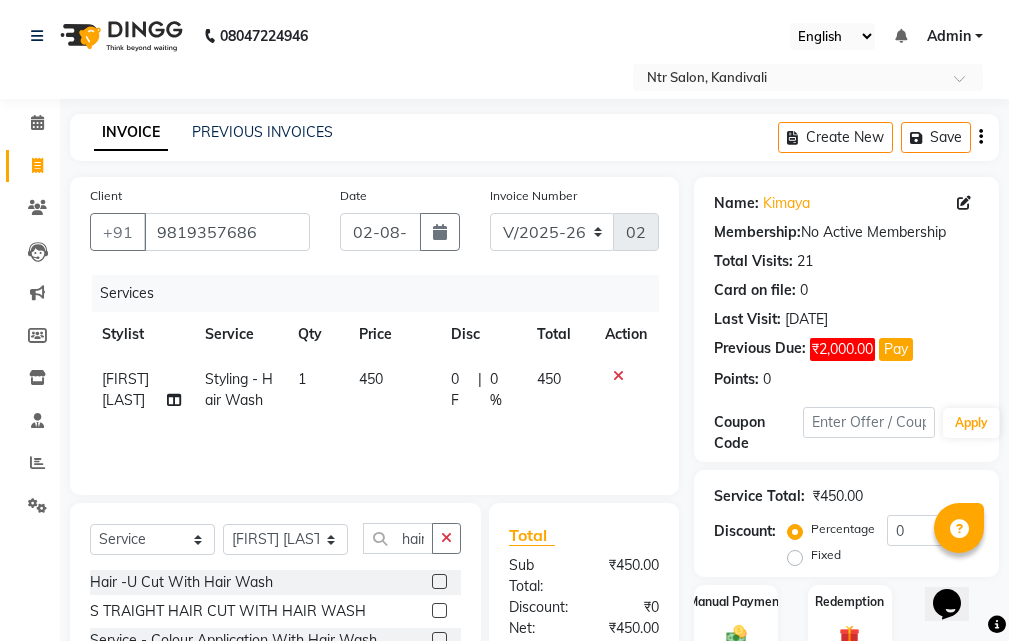 click on "Service Total:  ₹450.00  Discount:  Percentage   Fixed  0" 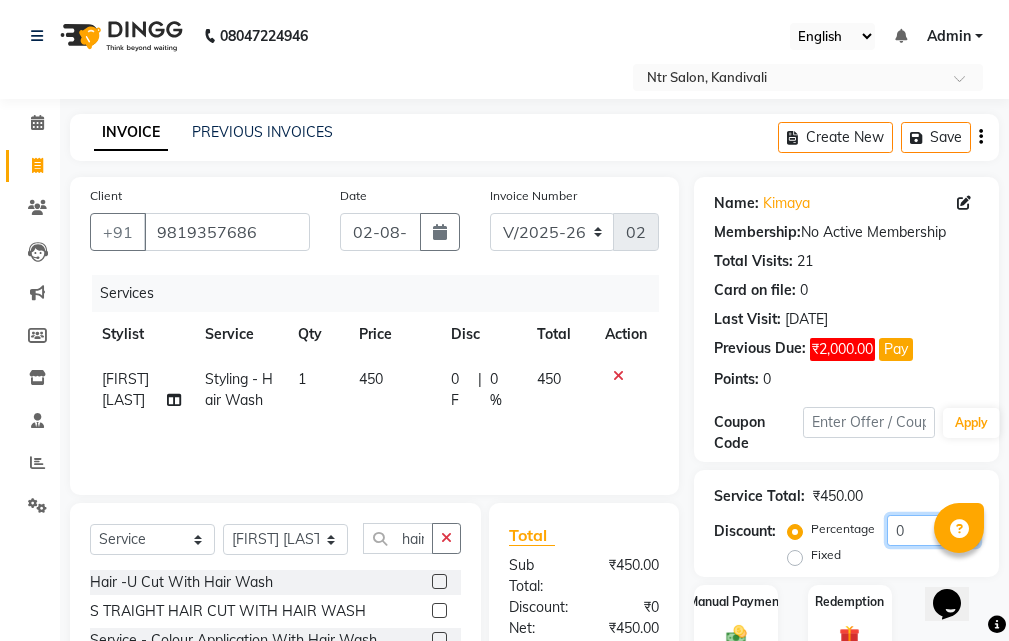drag, startPoint x: 907, startPoint y: 469, endPoint x: 915, endPoint y: 485, distance: 17.888544 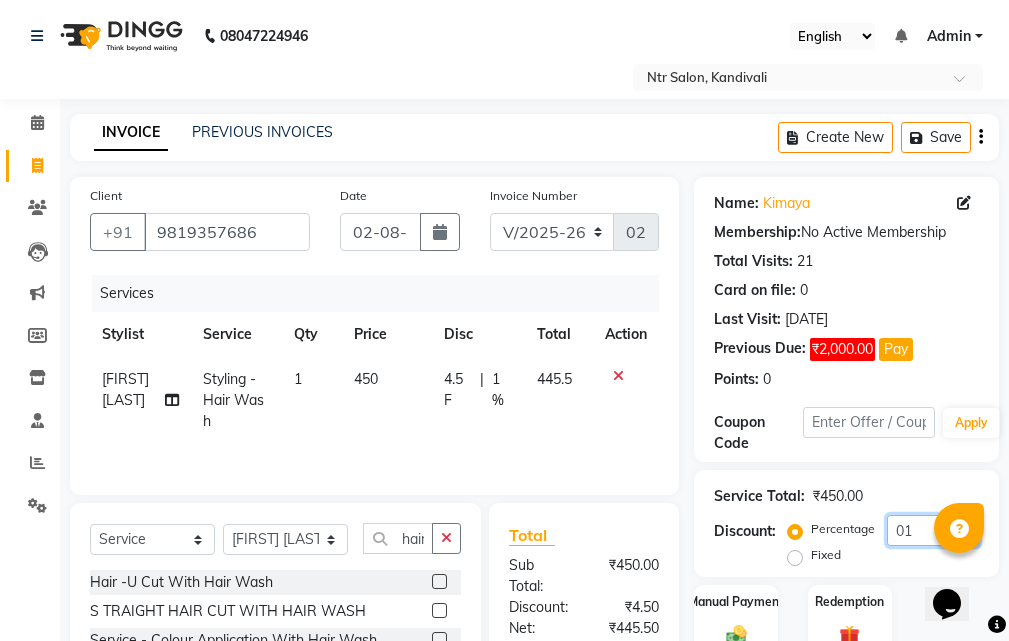 type on "0" 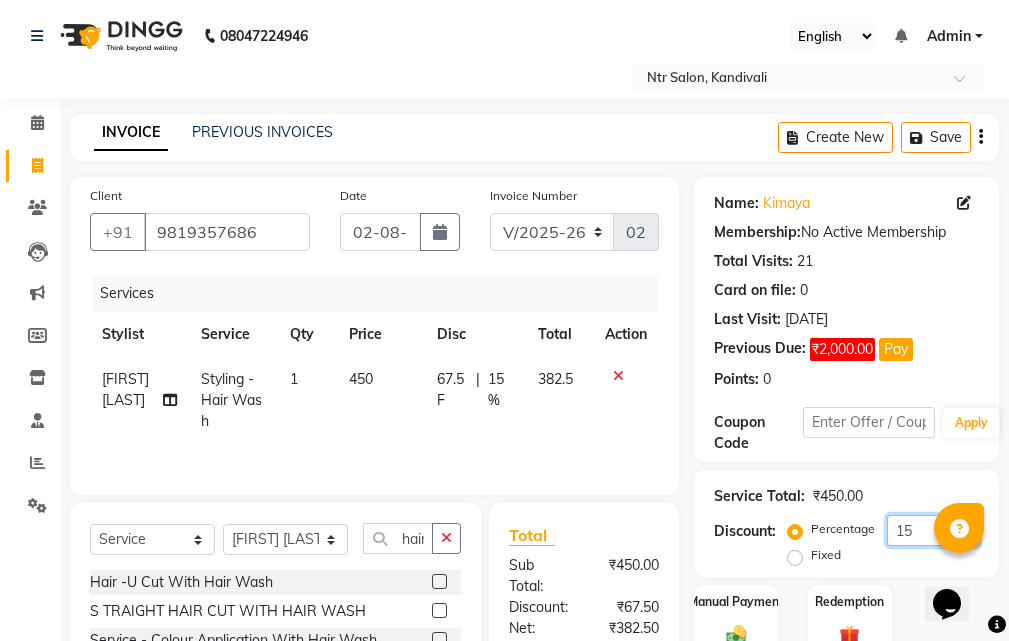 type on "1" 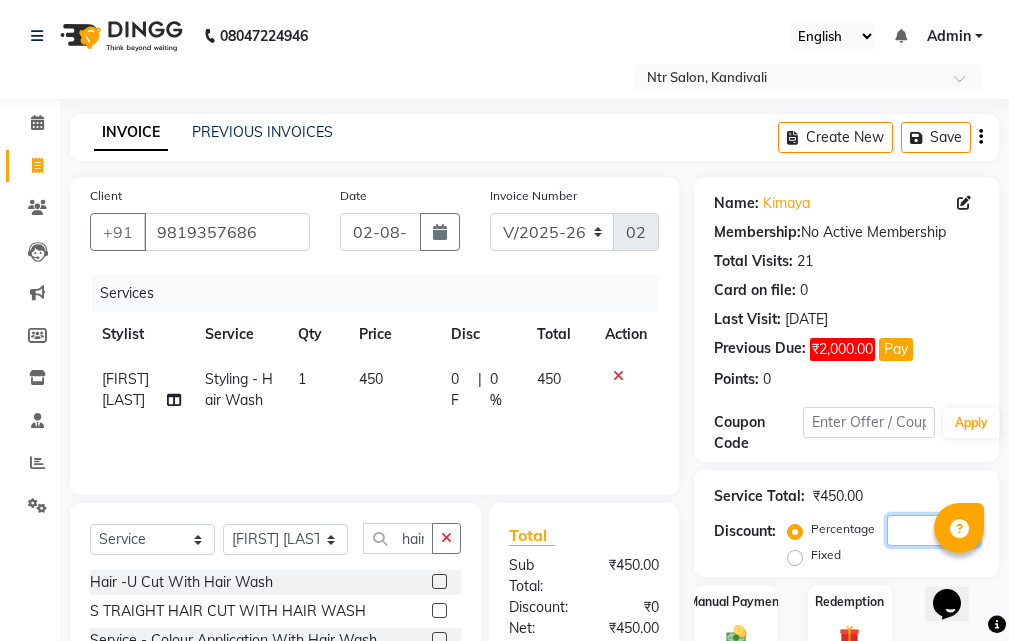 type 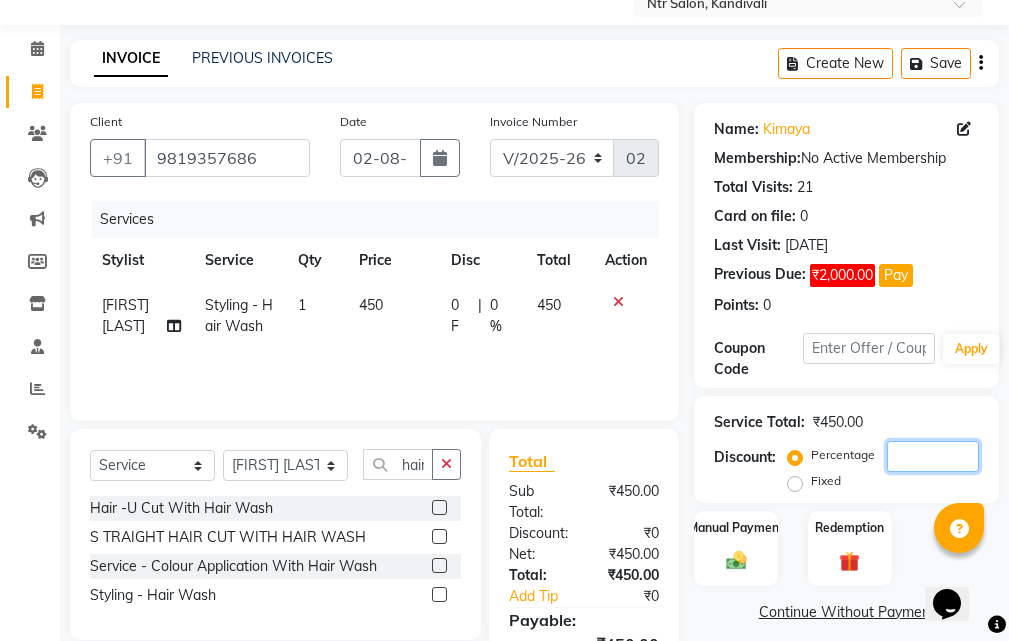 scroll, scrollTop: 0, scrollLeft: 0, axis: both 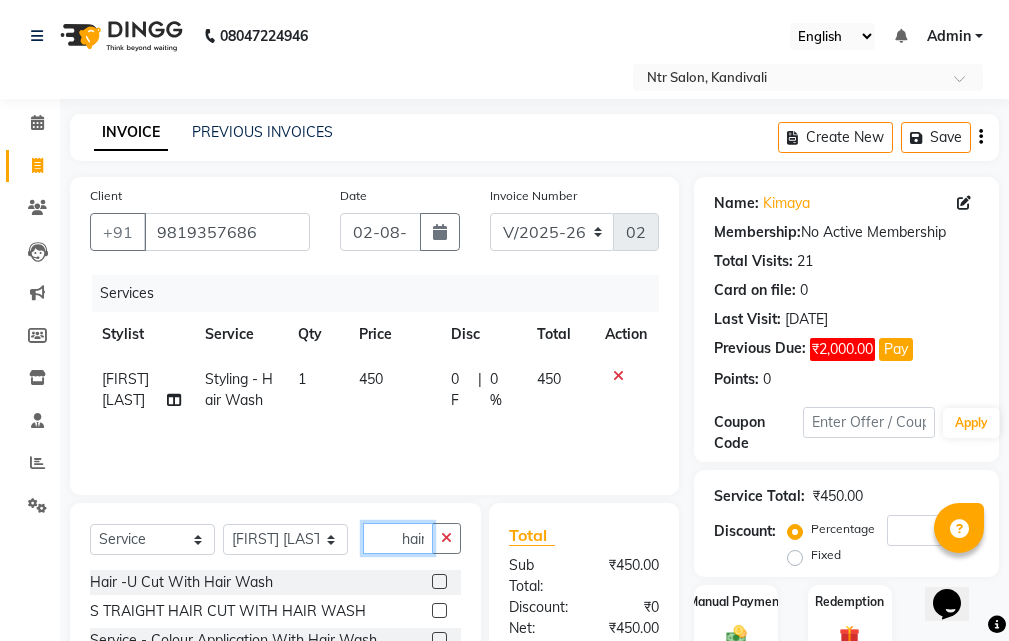 click on "hair wash" 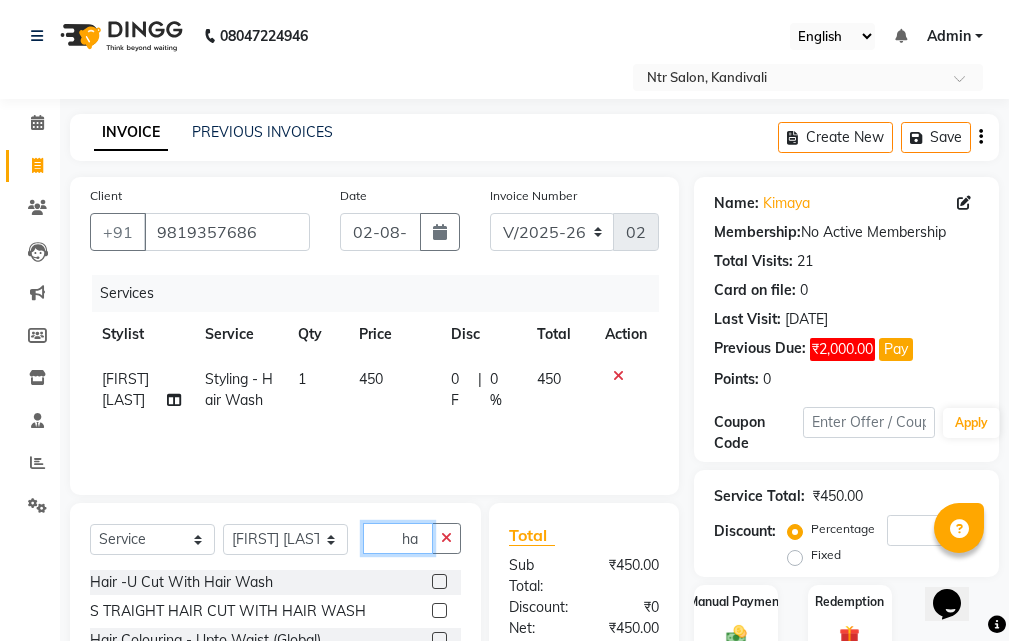 type on "h" 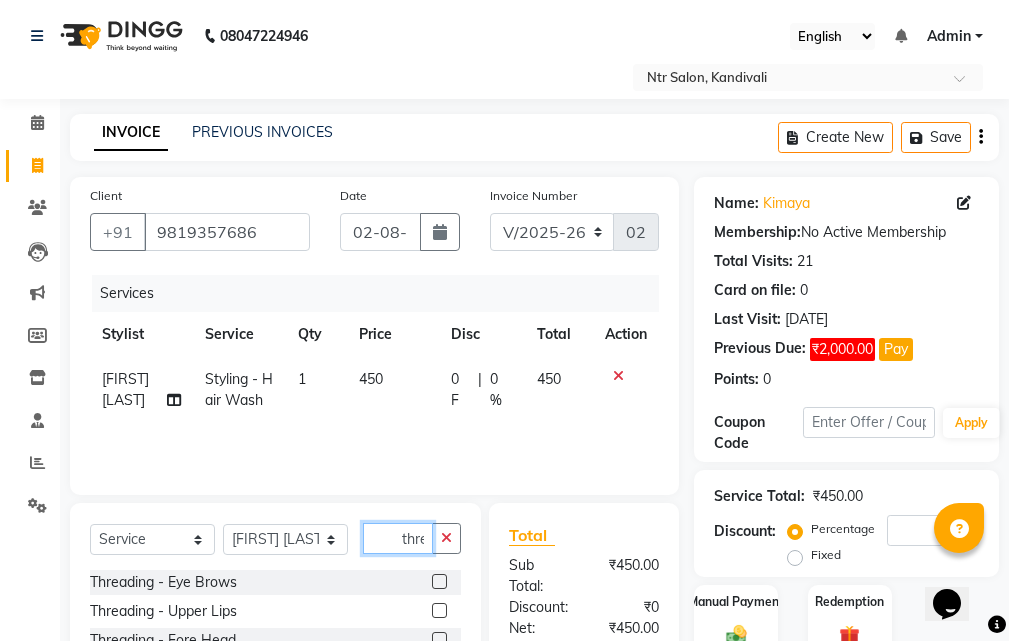 type on "thre" 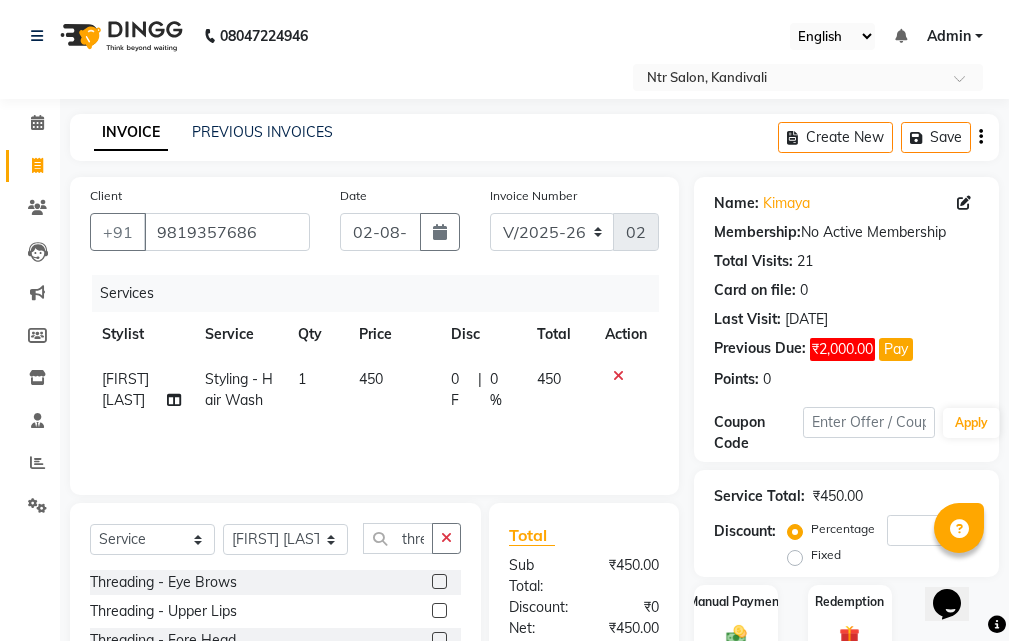 click 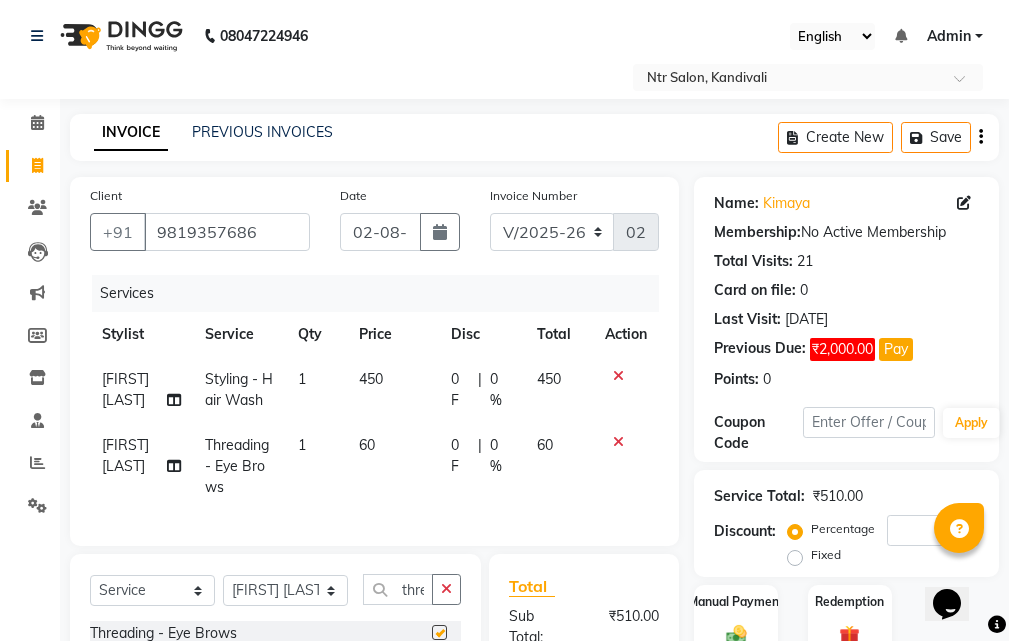 checkbox on "false" 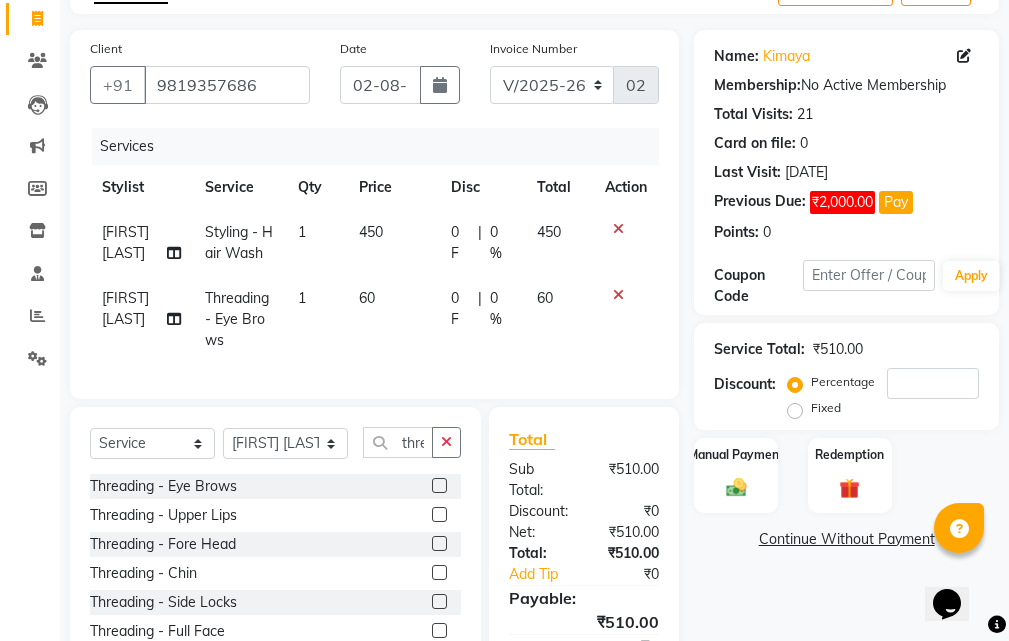 scroll, scrollTop: 148, scrollLeft: 0, axis: vertical 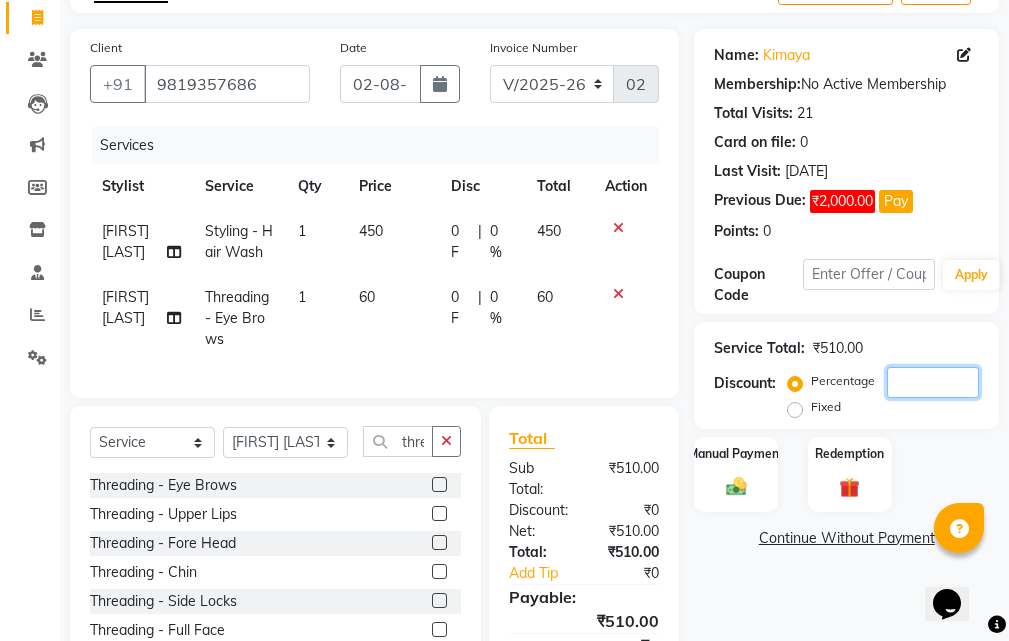click 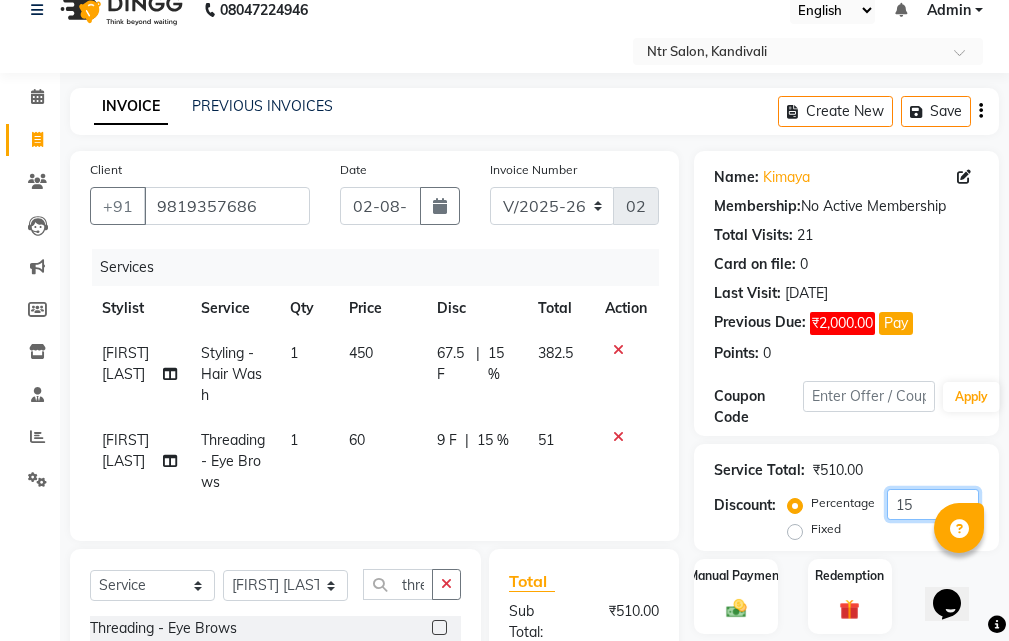 scroll, scrollTop: 148, scrollLeft: 0, axis: vertical 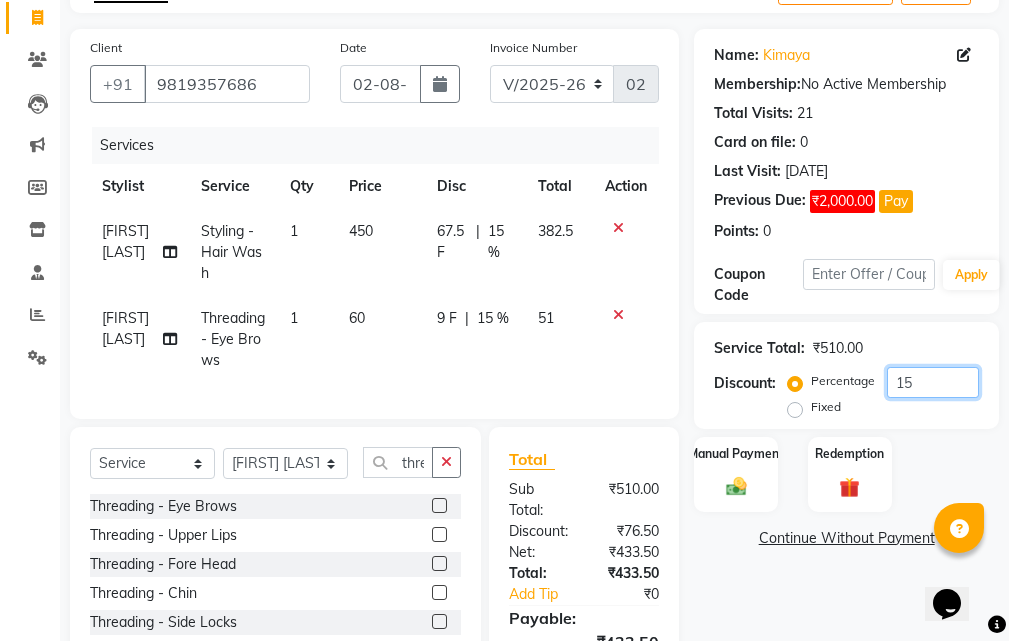 type on "15" 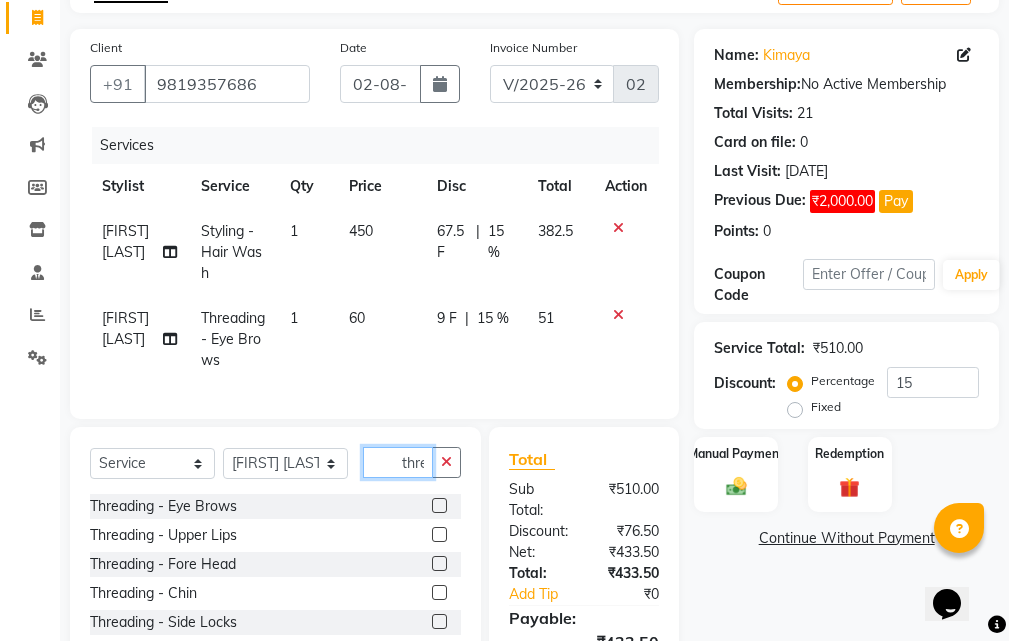 click on "thre" 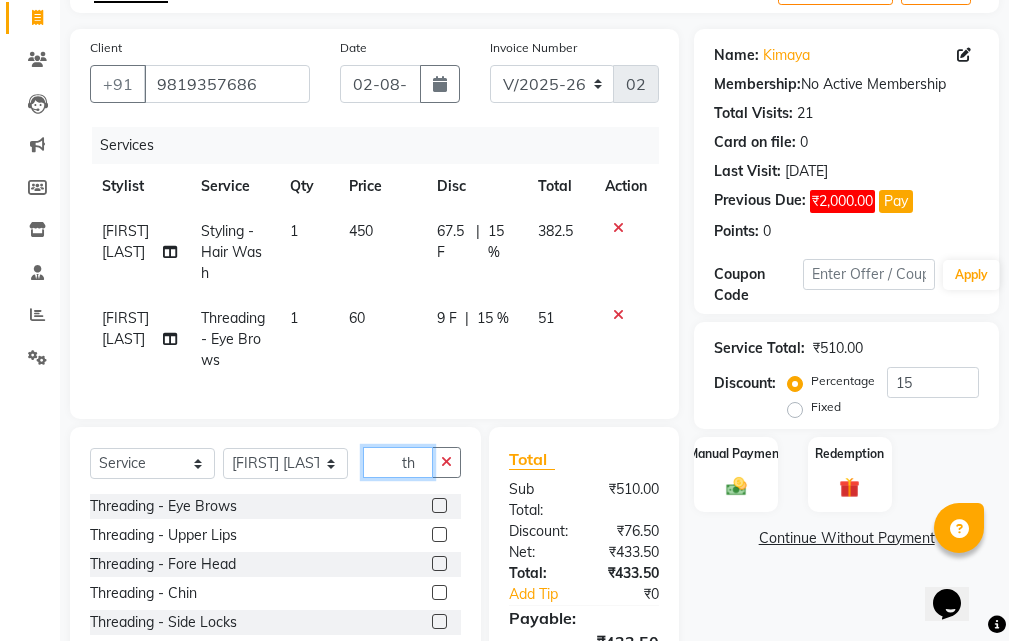 type on "t" 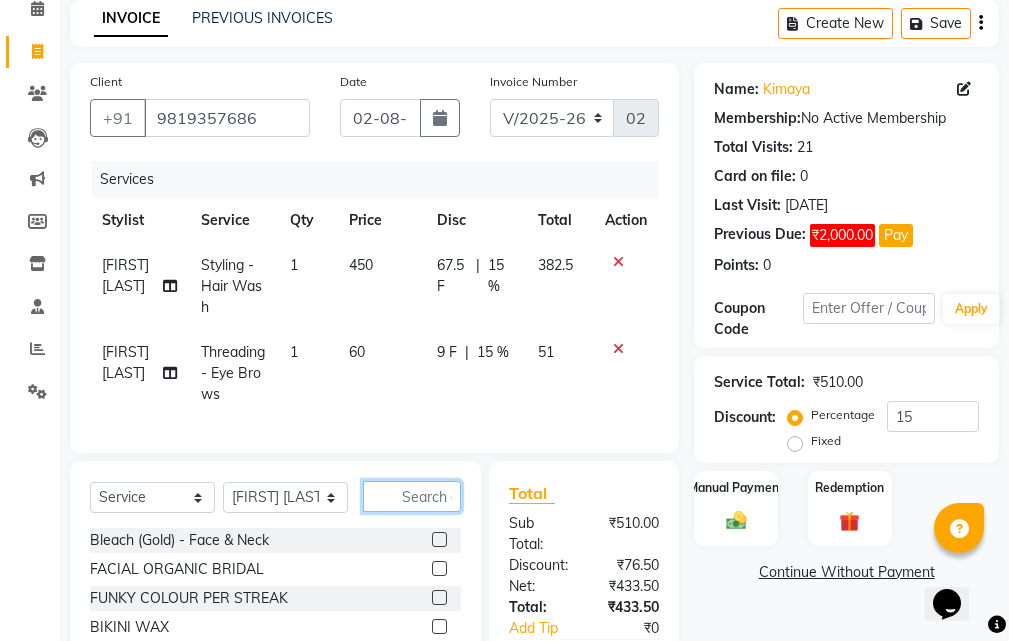 scroll, scrollTop: 159, scrollLeft: 0, axis: vertical 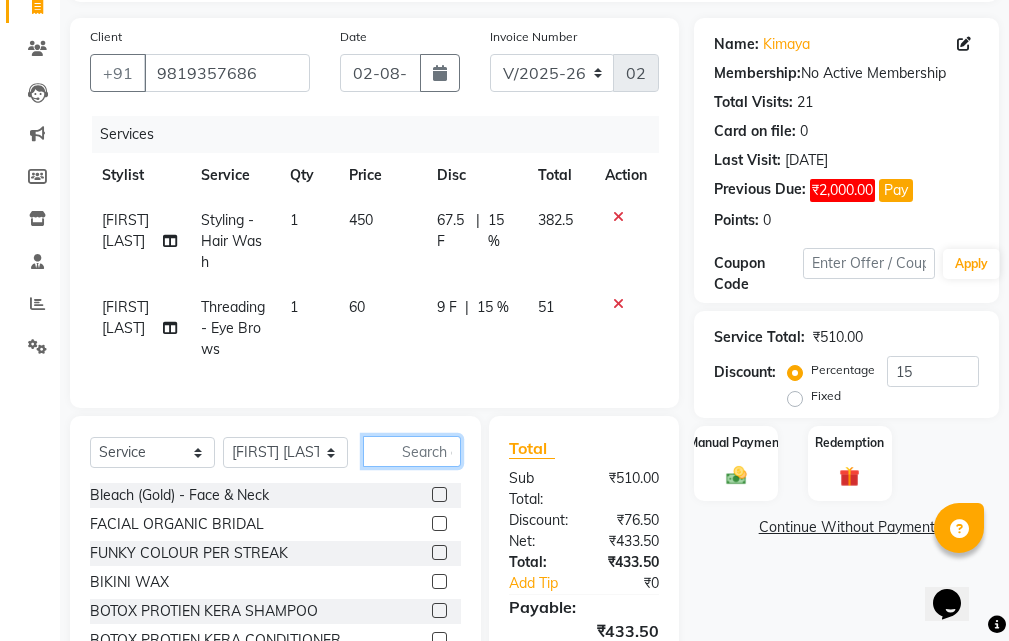 type 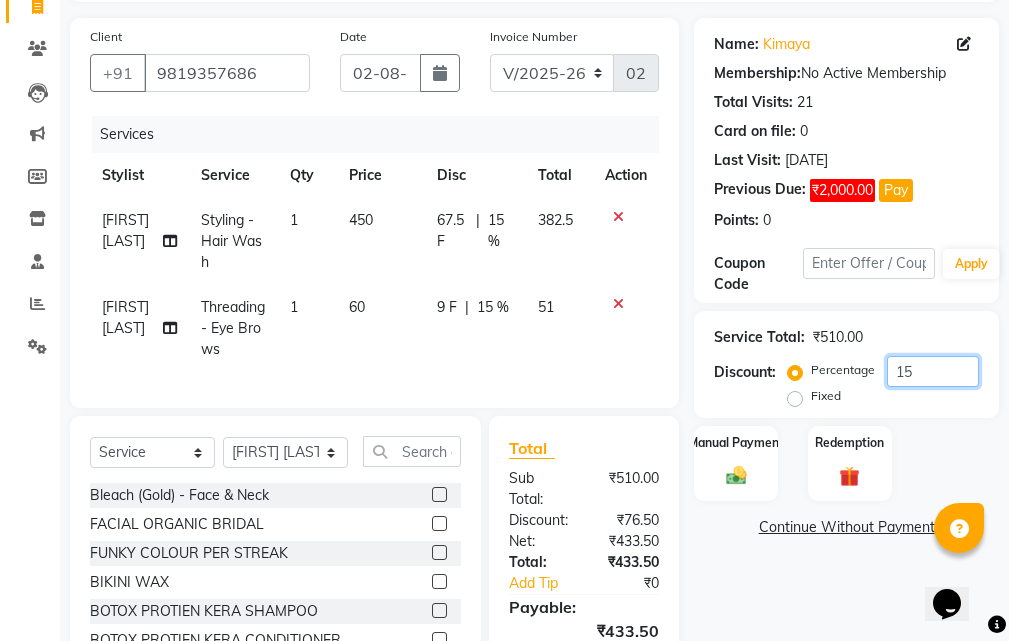 click on "15" 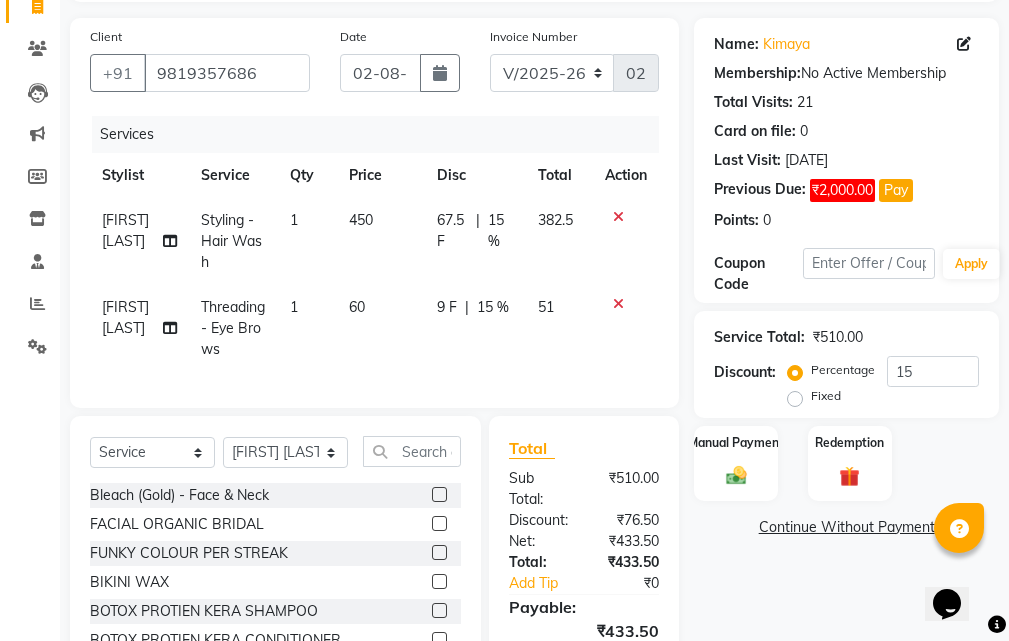 click on "Name: [FIRST] Membership: No Active Membership Total Visits: 21 Card on file: 0 Last Visit: [DATE] Previous Due: ₹2,000.00 Pay Points: 0 Coupon Code Apply Service Total: ₹510.00 Discount: Percentage Fixed 15 Manual Payment Redemption Continue Without Payment" 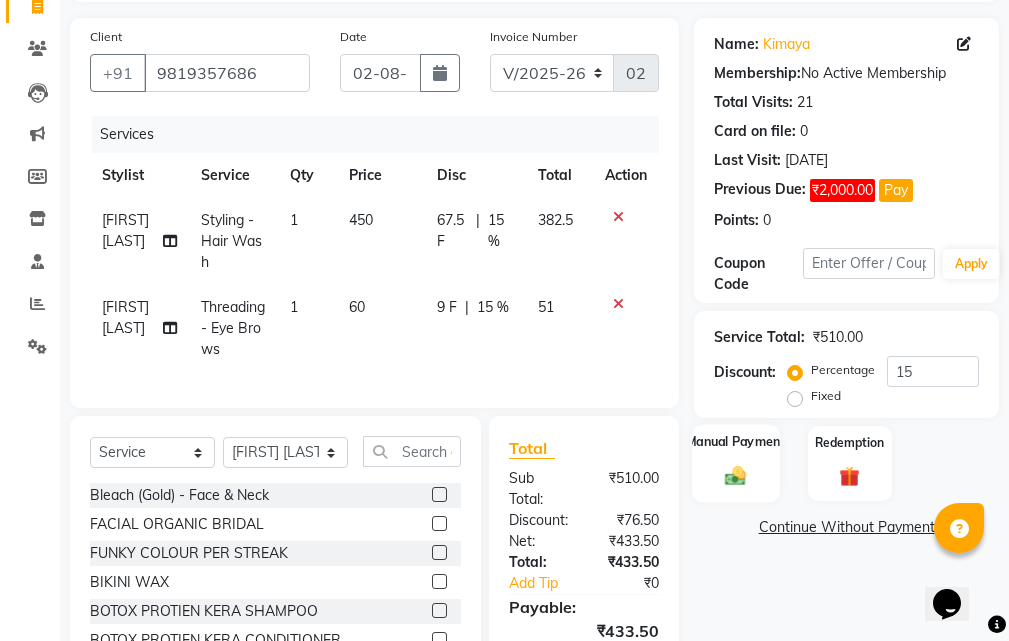click on "Manual Payment" 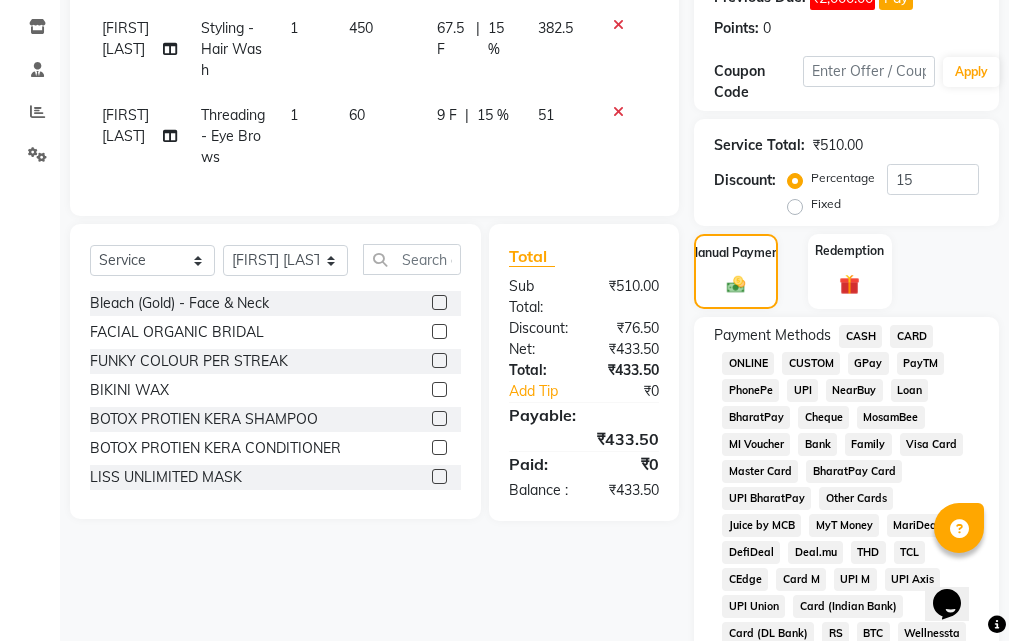 scroll, scrollTop: 500, scrollLeft: 0, axis: vertical 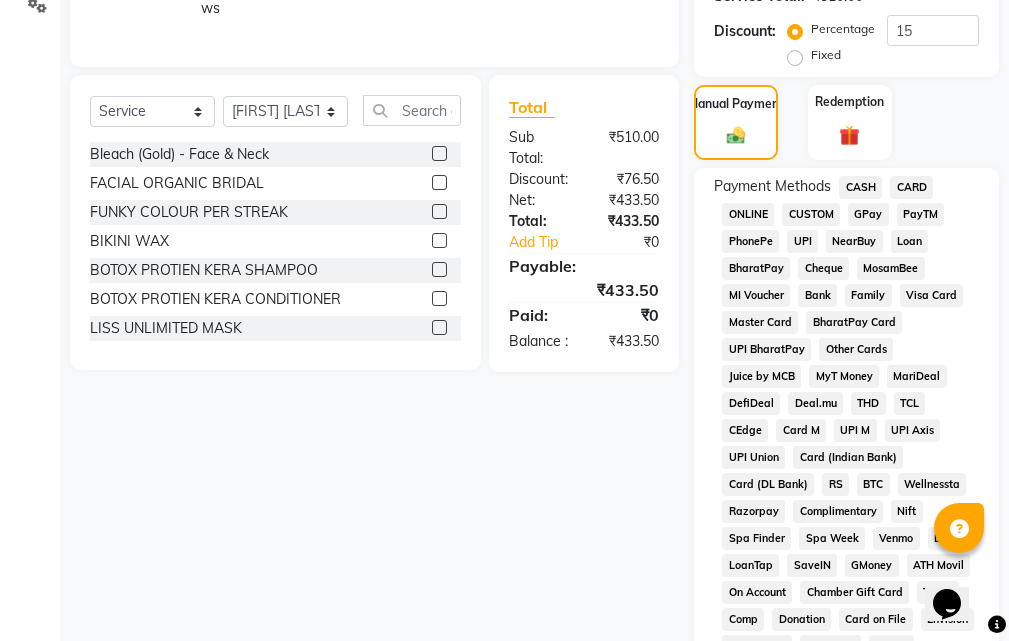 click on "GPay" 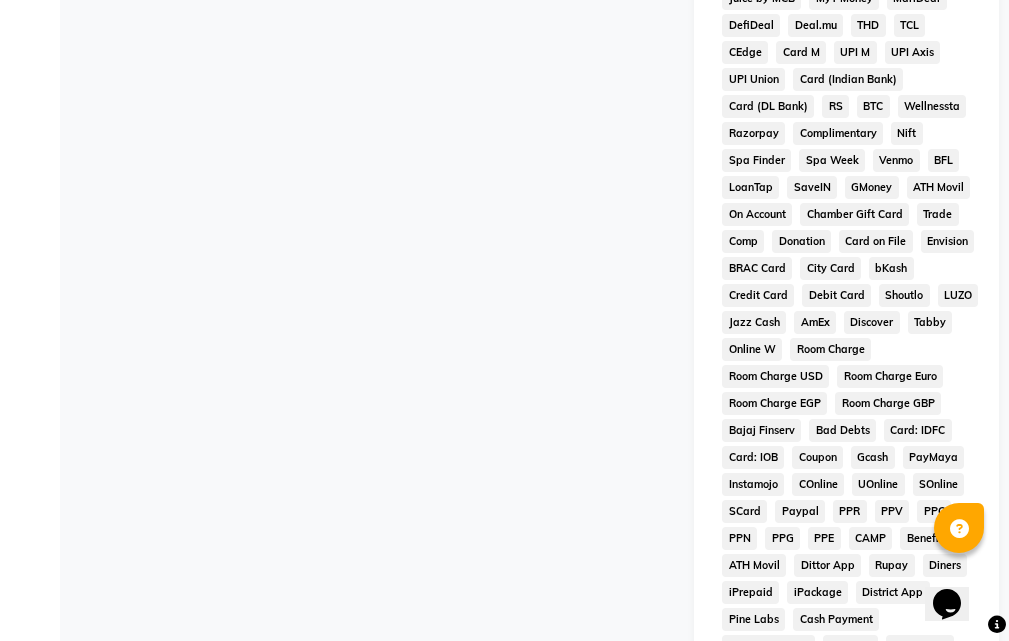 scroll, scrollTop: 1049, scrollLeft: 0, axis: vertical 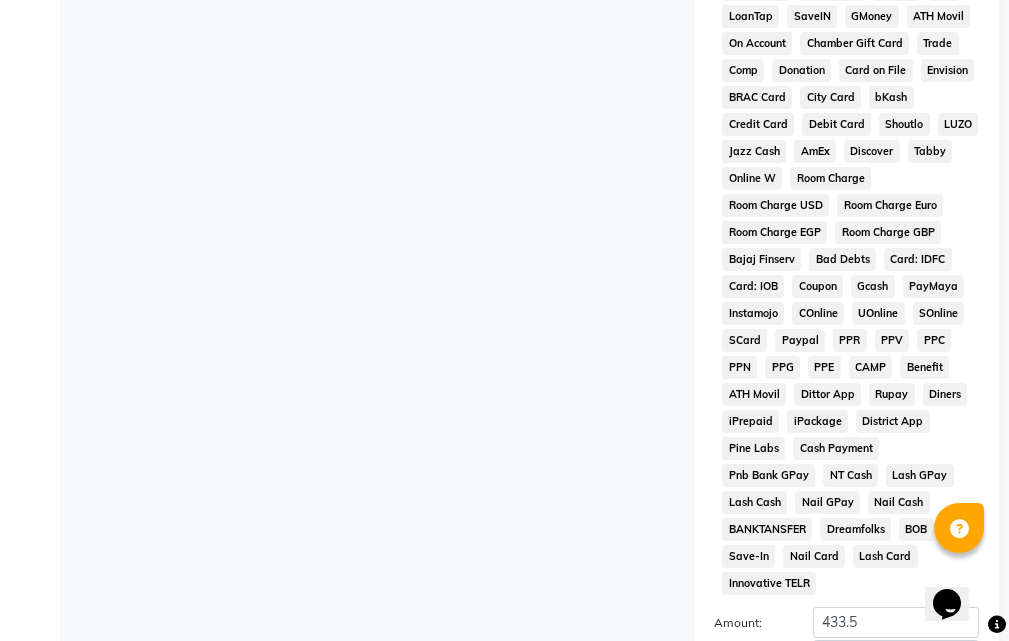 click on "Add Payment" 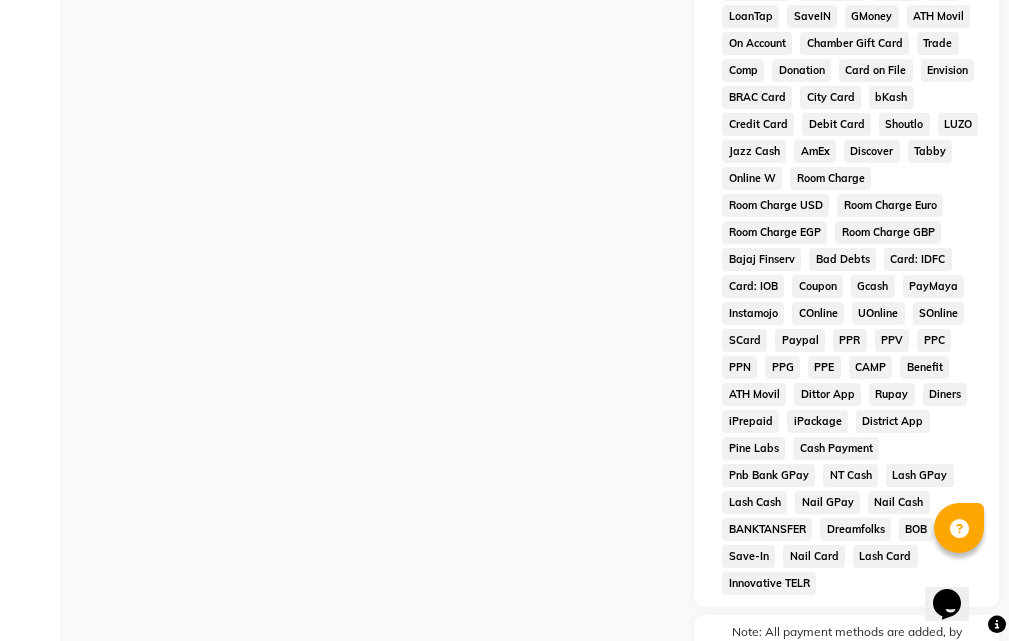 drag, startPoint x: 873, startPoint y: 569, endPoint x: 888, endPoint y: 541, distance: 31.764761 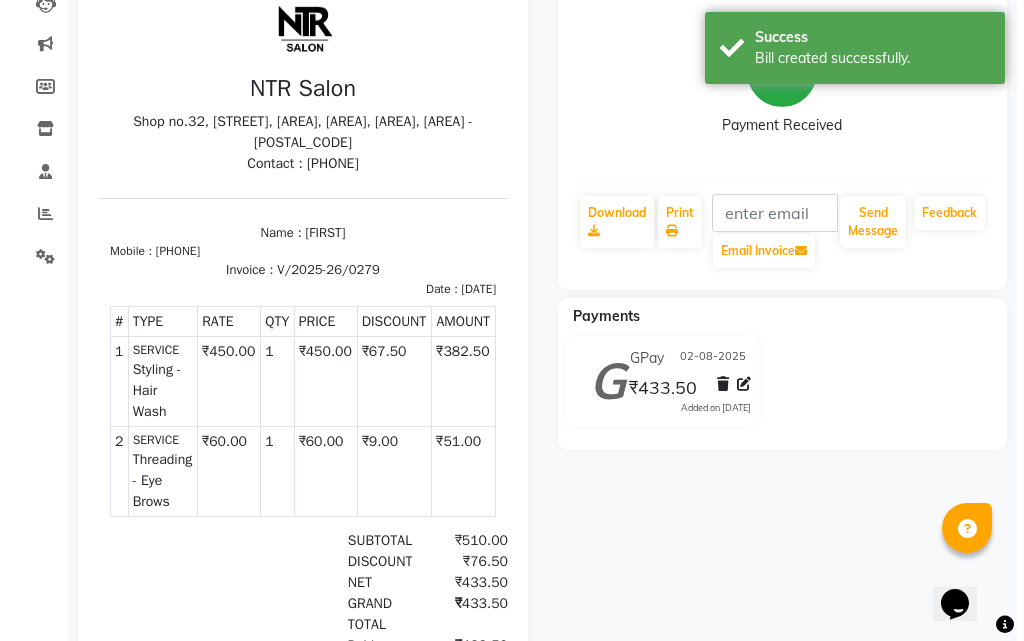scroll, scrollTop: 0, scrollLeft: 0, axis: both 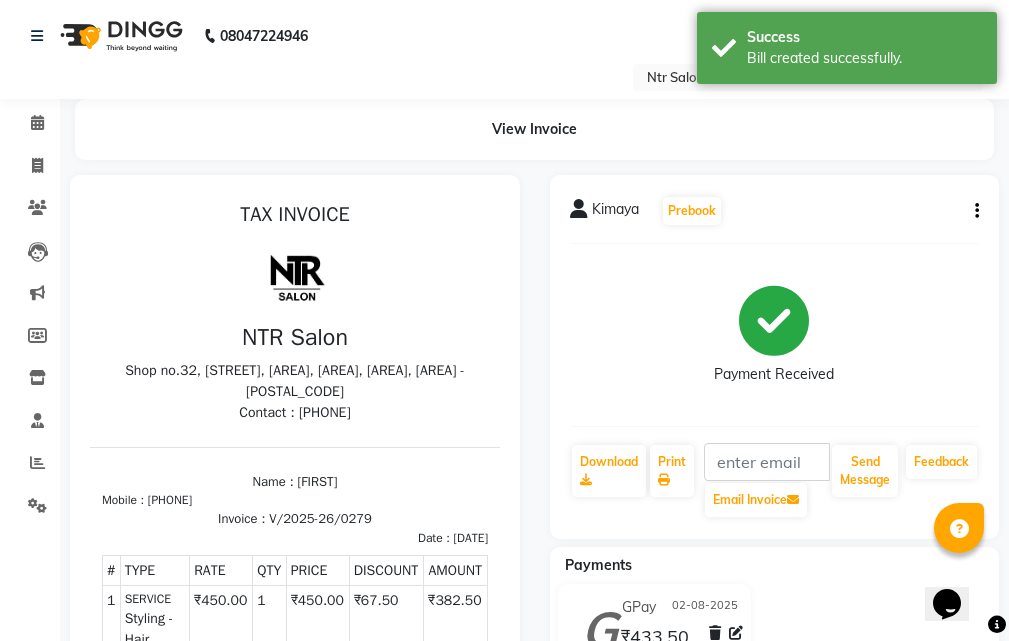 select on "service" 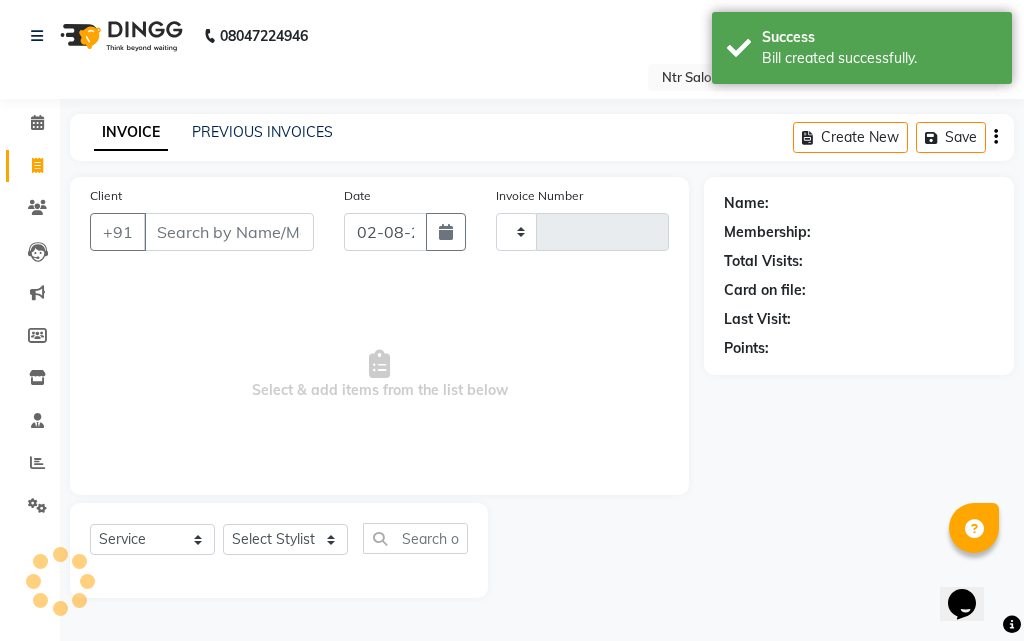 type on "0280" 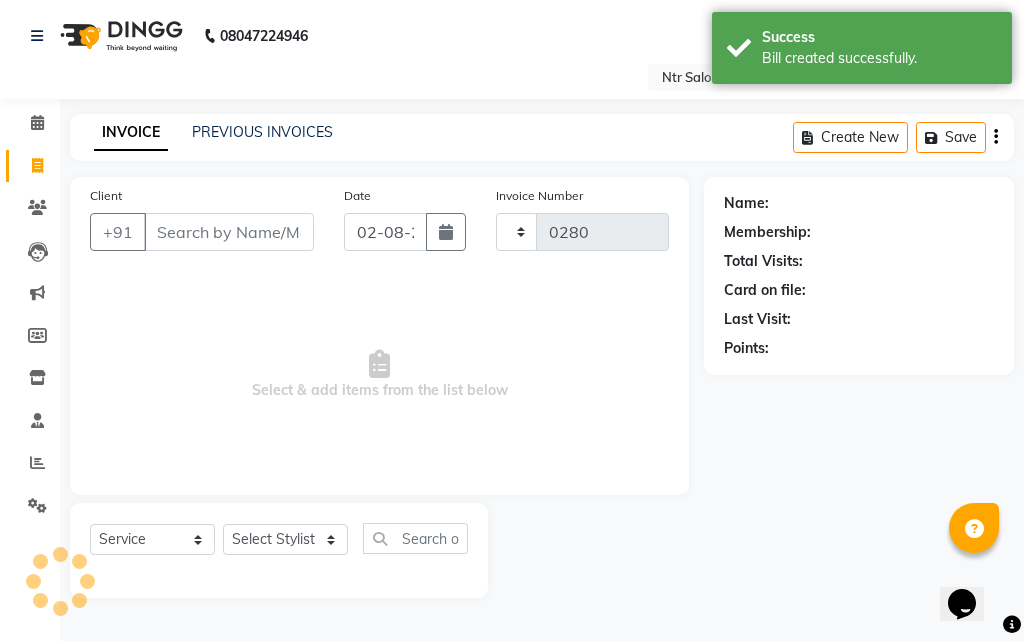 select on "5173" 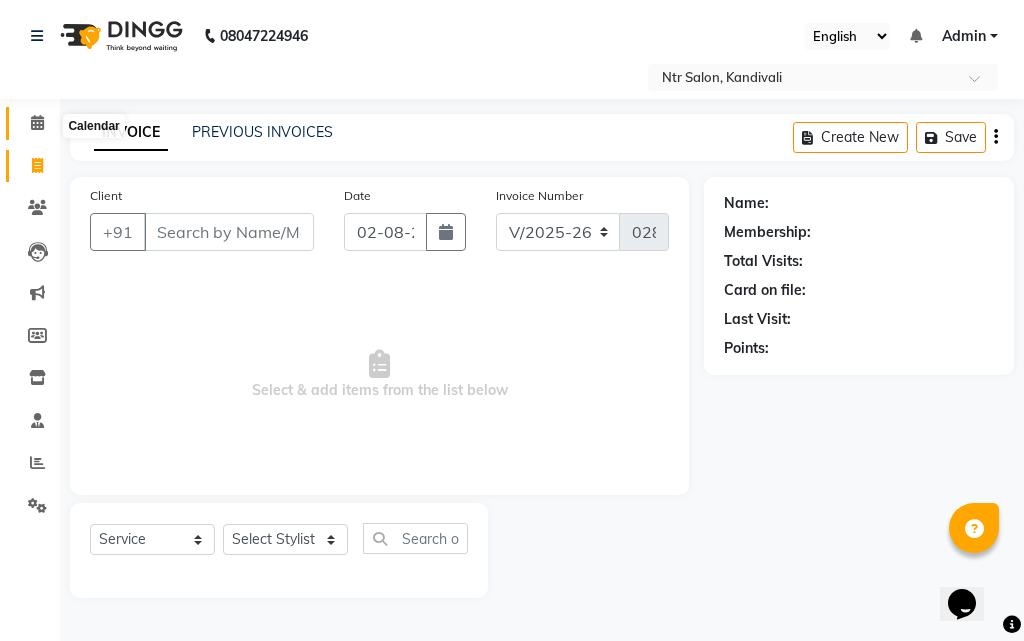 click 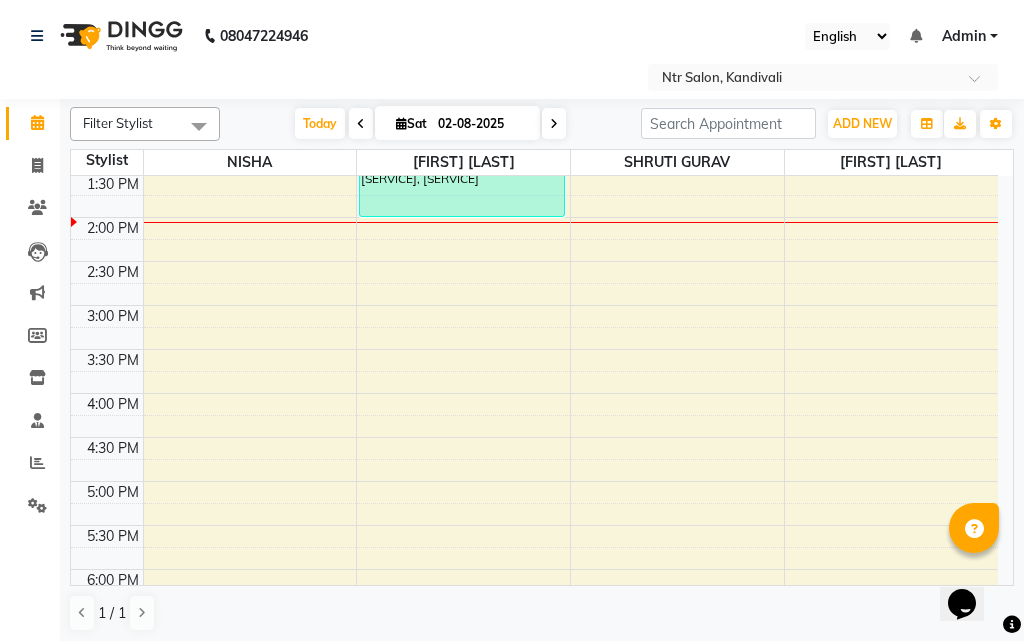 scroll, scrollTop: 400, scrollLeft: 0, axis: vertical 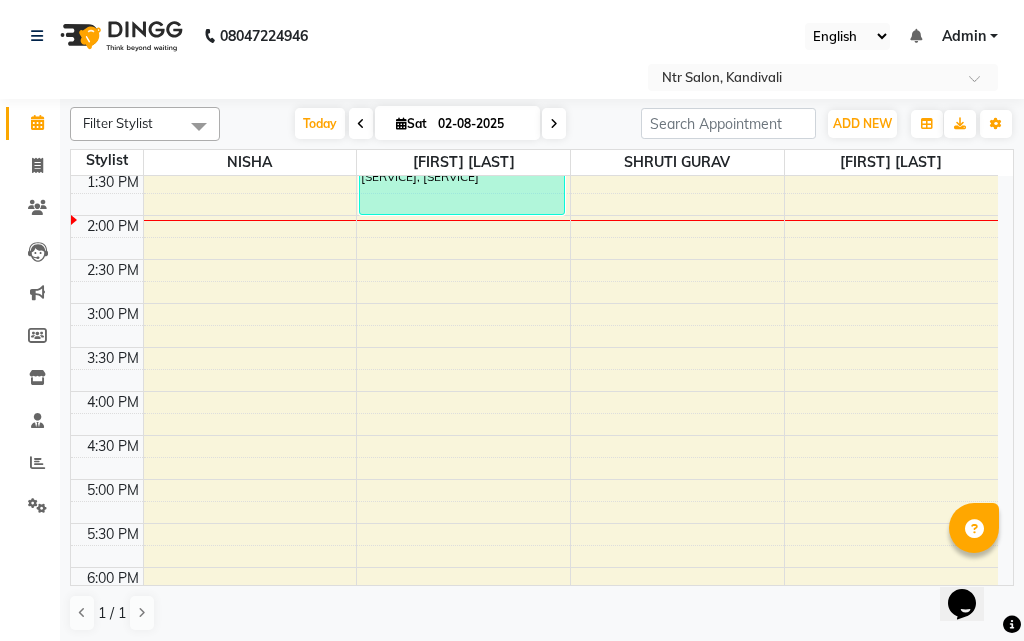 drag, startPoint x: 368, startPoint y: 114, endPoint x: 389, endPoint y: 131, distance: 27.018513 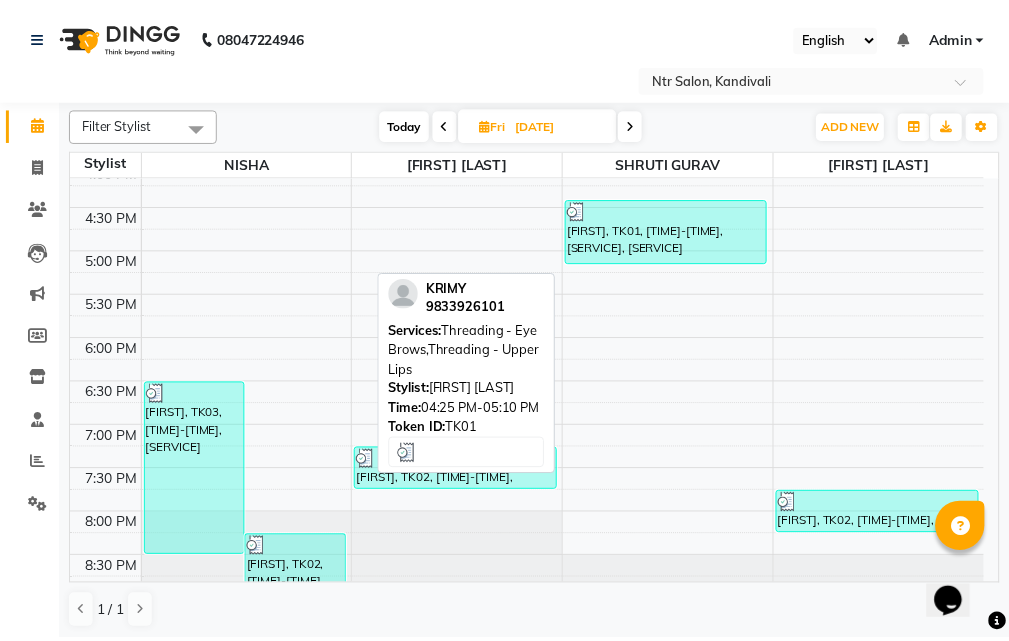 scroll, scrollTop: 646, scrollLeft: 0, axis: vertical 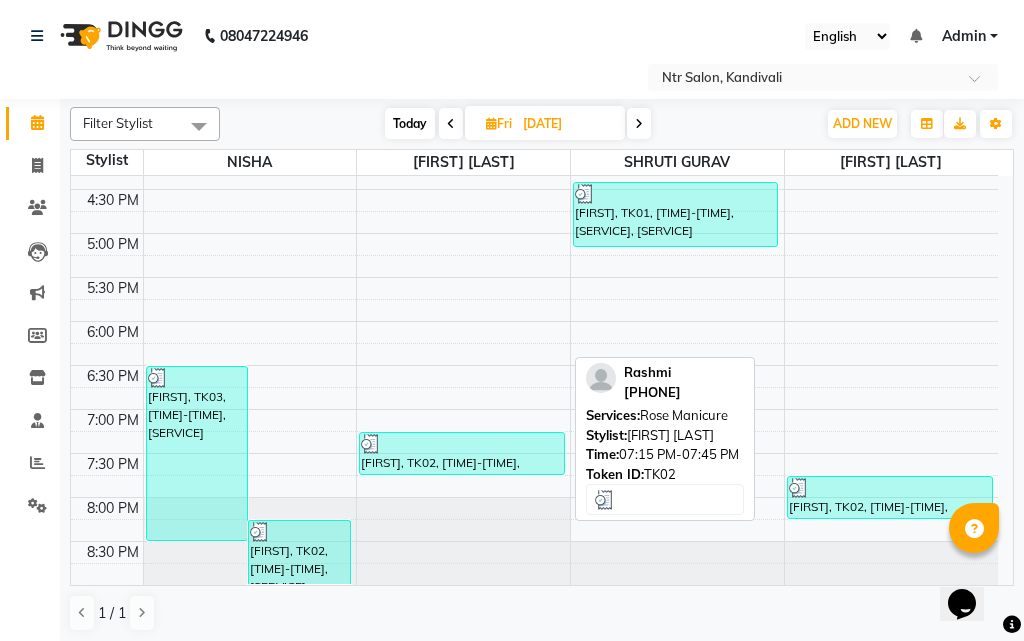 click on "[FIRST], TK02, [TIME]-[TIME], [SERVICE]" at bounding box center (461, 453) 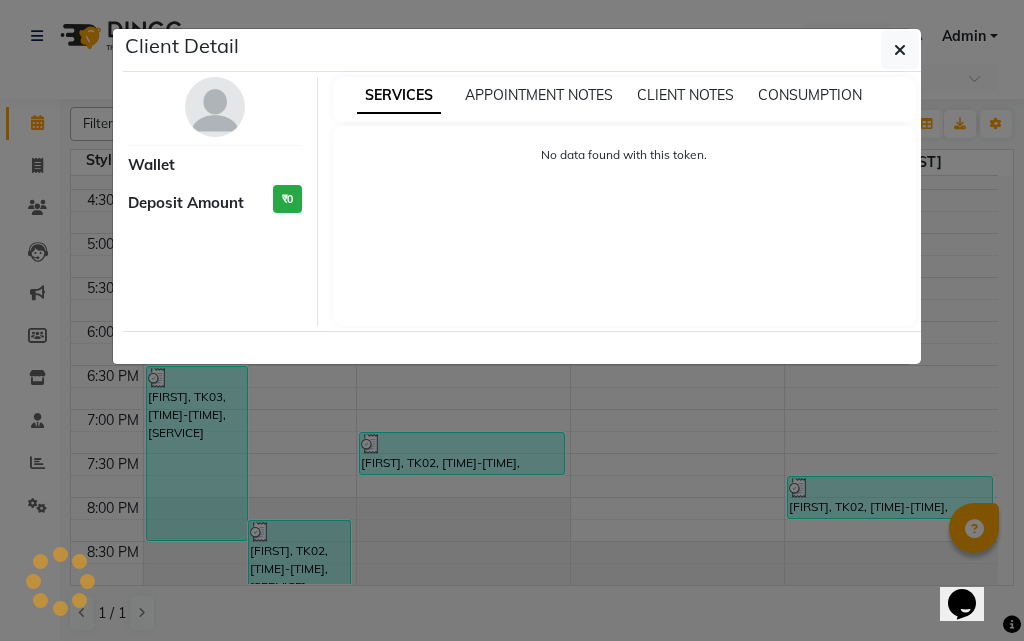 select on "3" 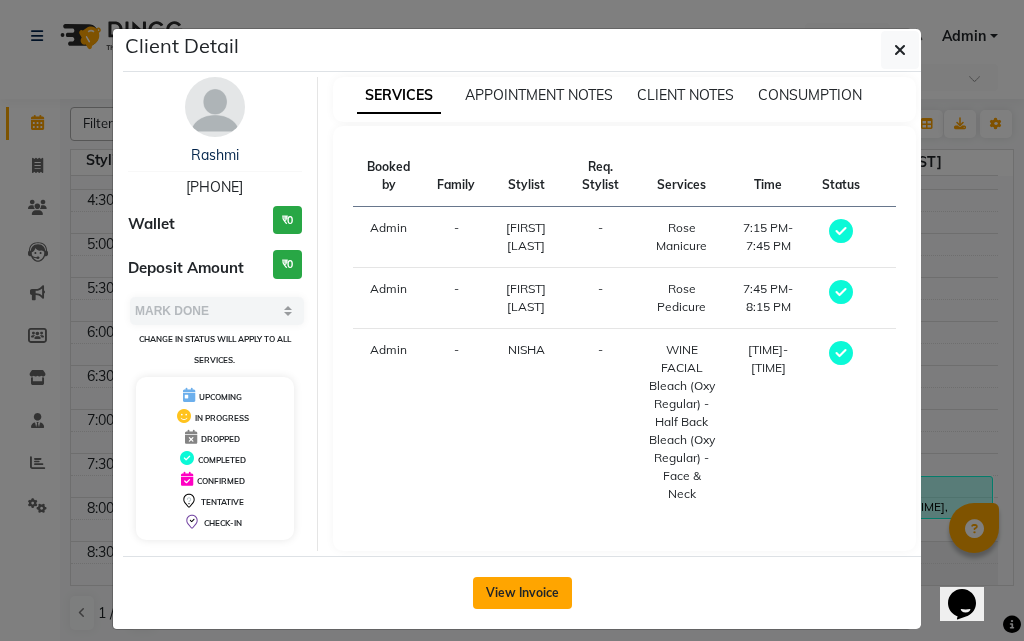 click on "View Invoice" 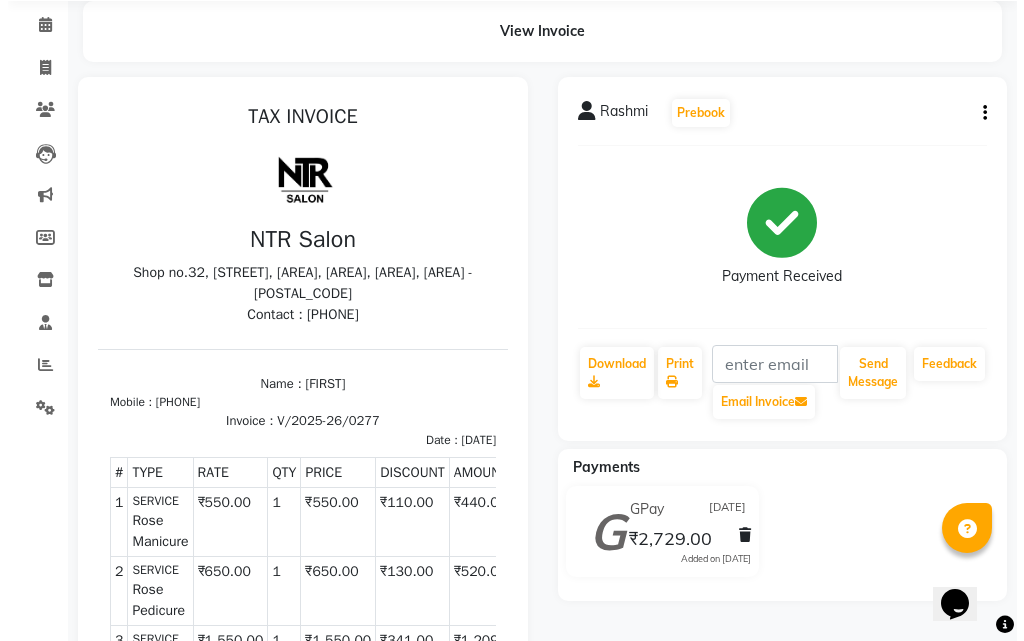 scroll, scrollTop: 0, scrollLeft: 0, axis: both 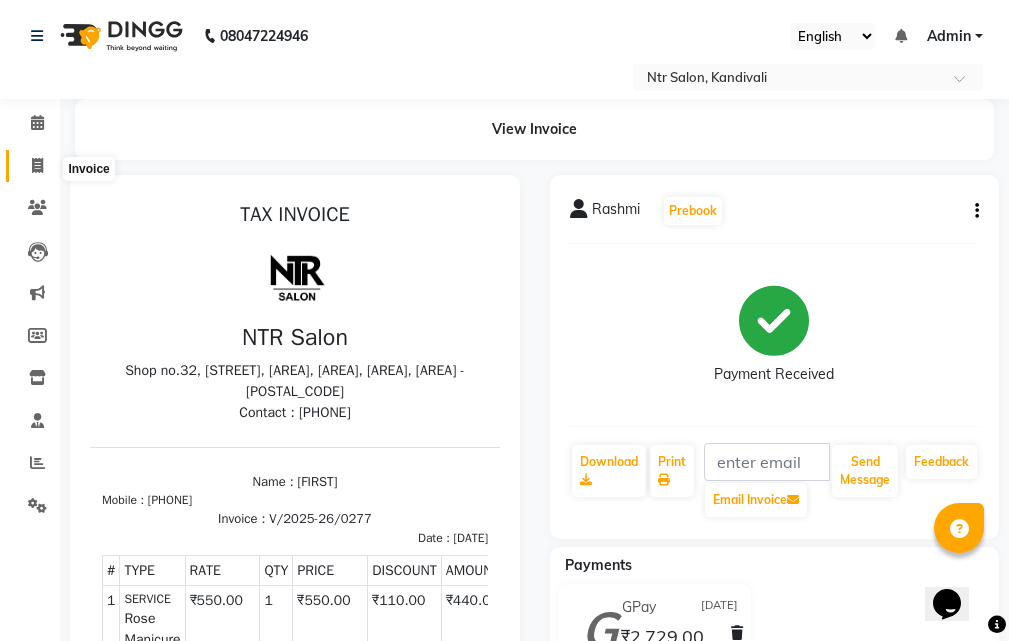 click 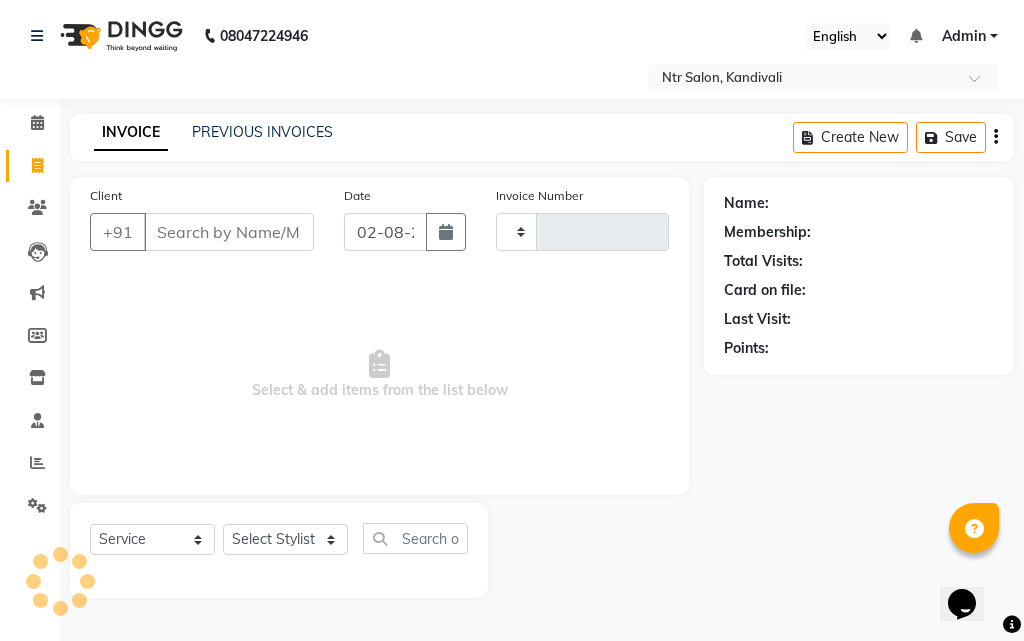 type on "0280" 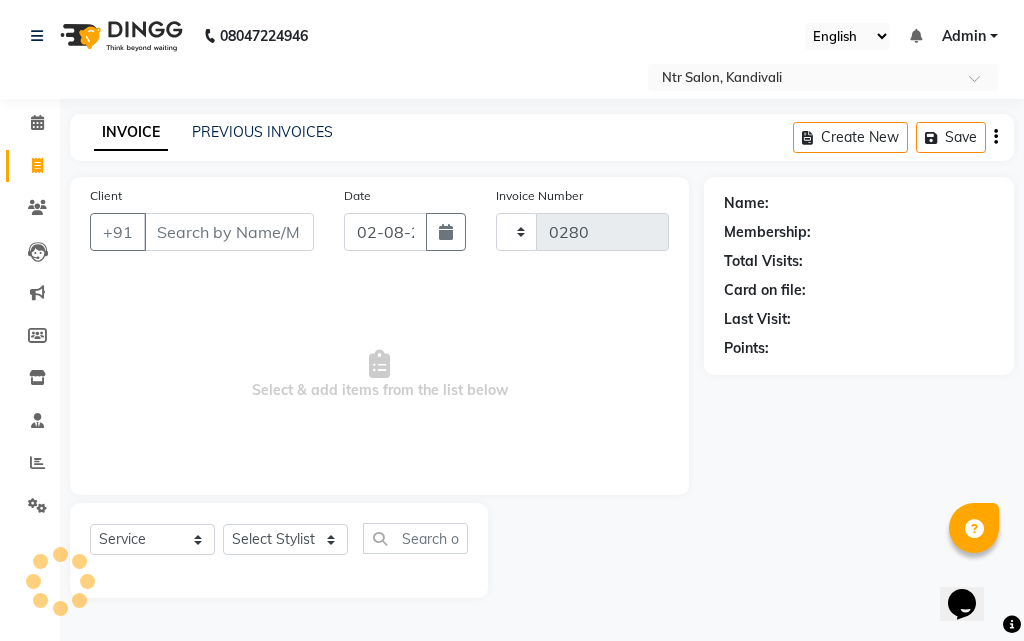 select on "5173" 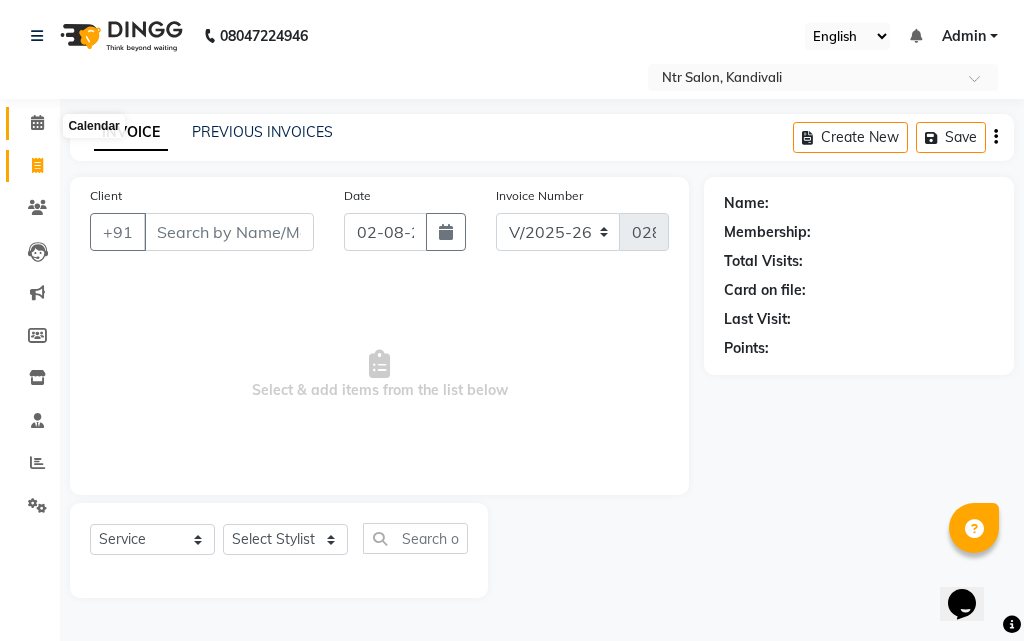 click 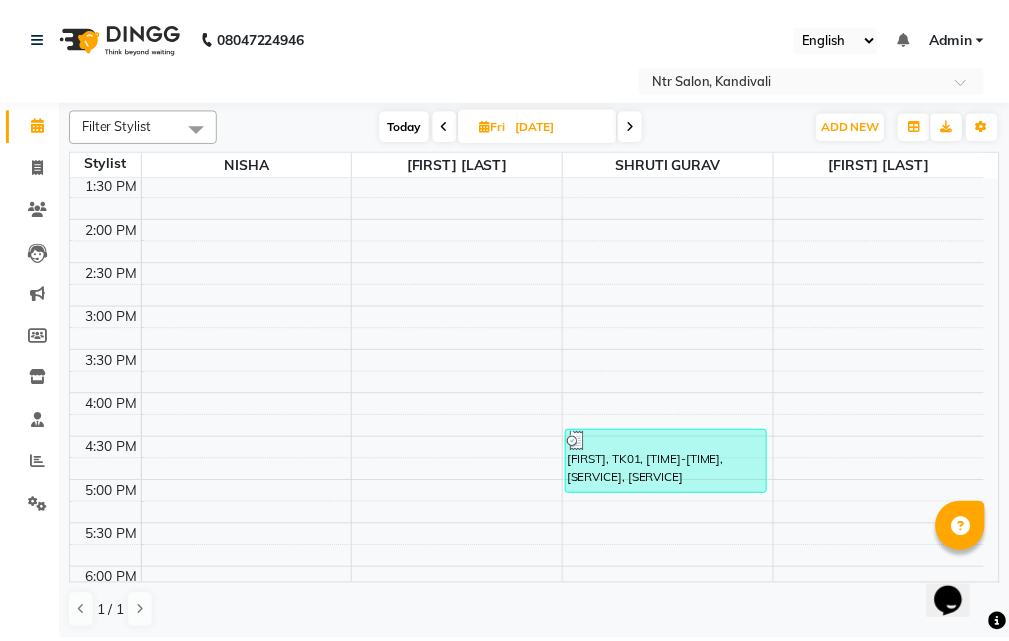 scroll, scrollTop: 646, scrollLeft: 0, axis: vertical 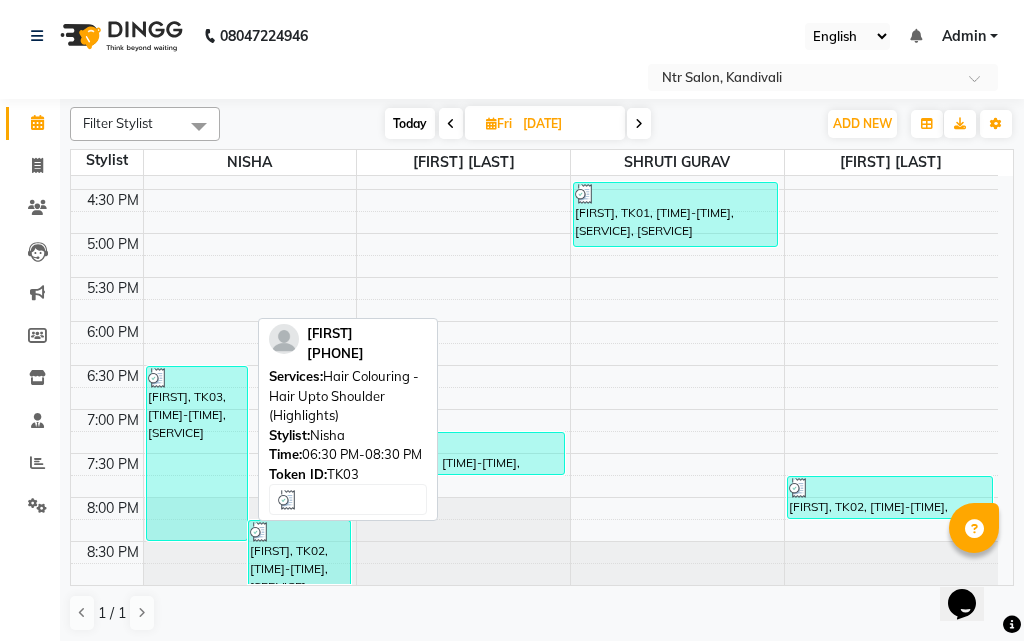 click on "[FIRST], TK03, [TIME]-[TIME], [SERVICE]" at bounding box center [197, 453] 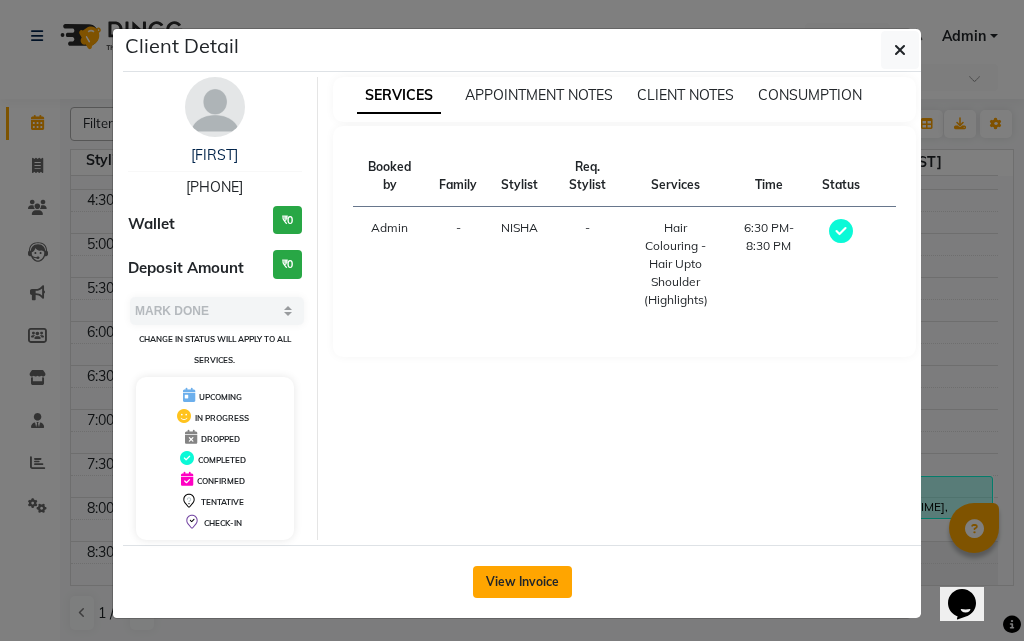 click on "View Invoice" 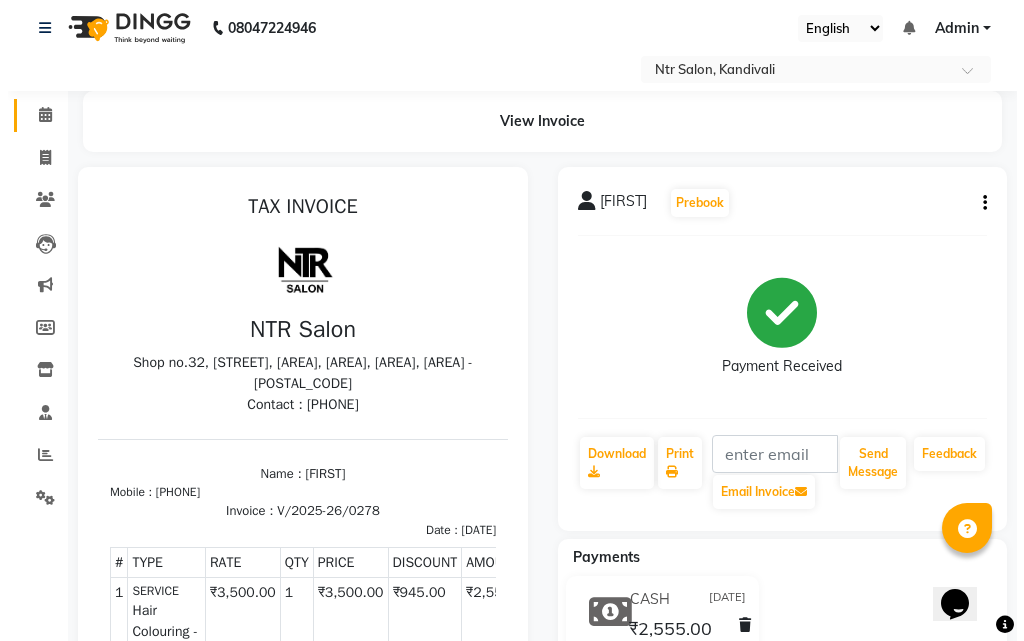 scroll, scrollTop: 0, scrollLeft: 0, axis: both 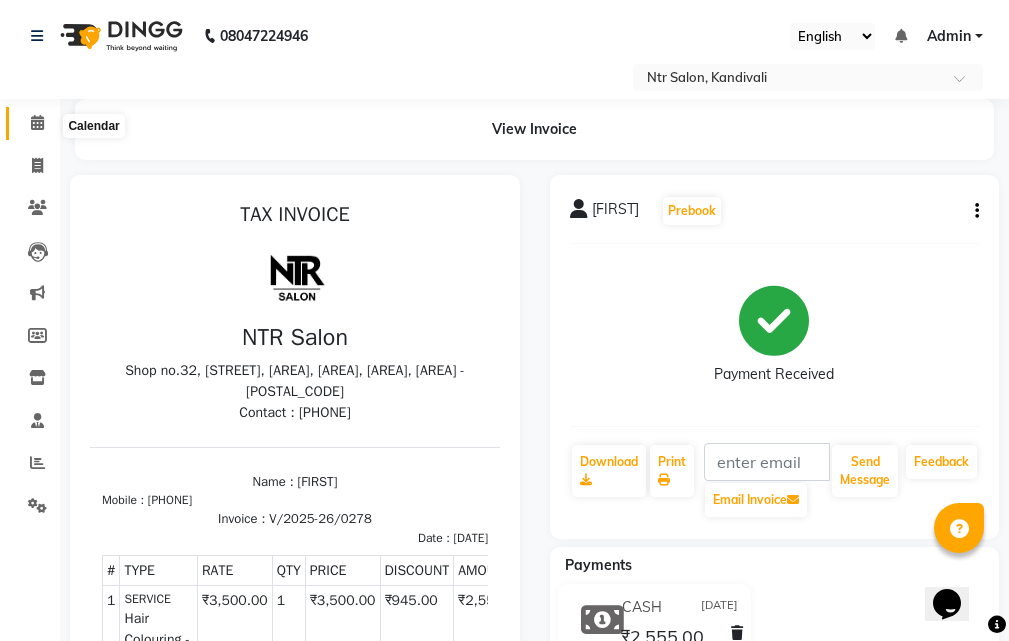 click 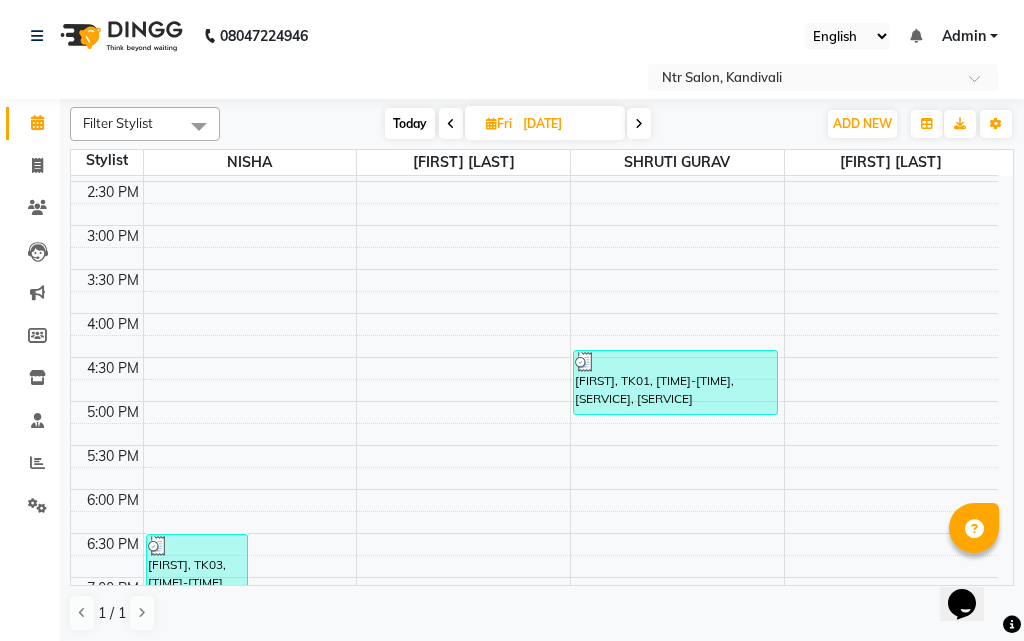 scroll, scrollTop: 646, scrollLeft: 0, axis: vertical 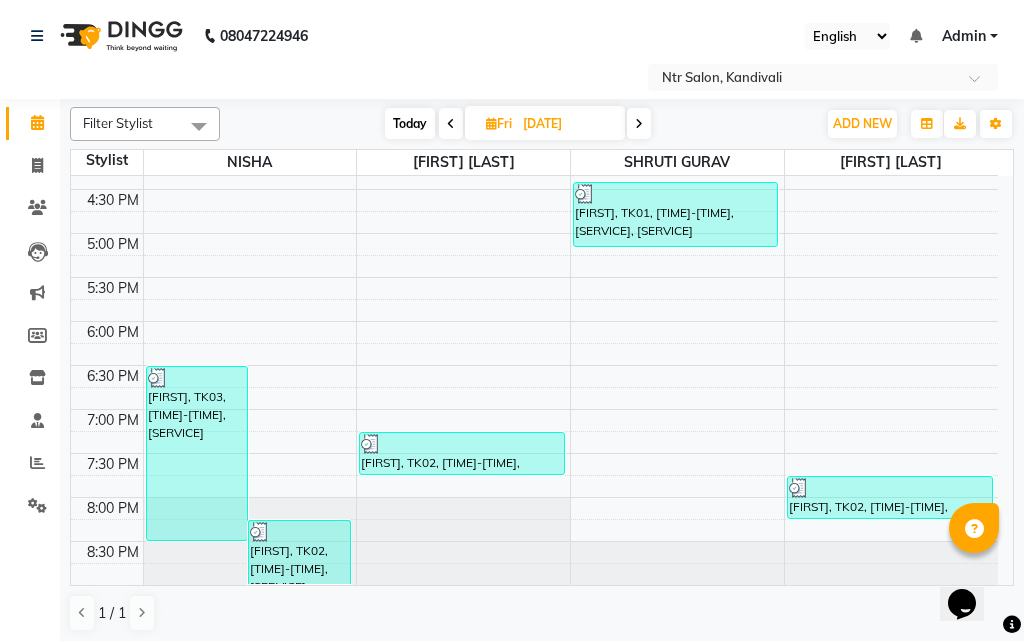click at bounding box center (639, 124) 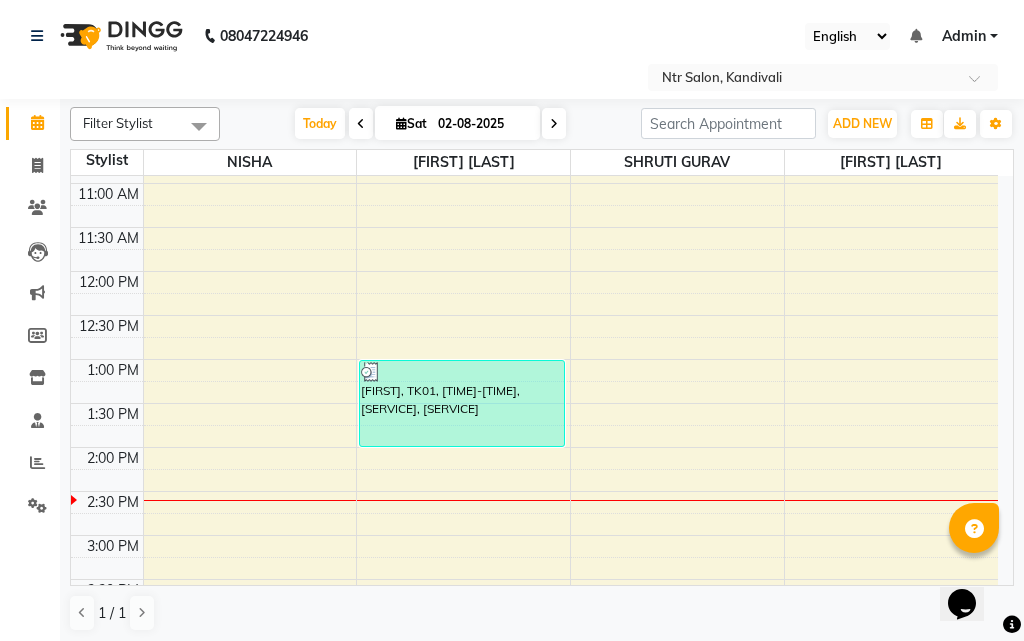 scroll, scrollTop: 300, scrollLeft: 0, axis: vertical 